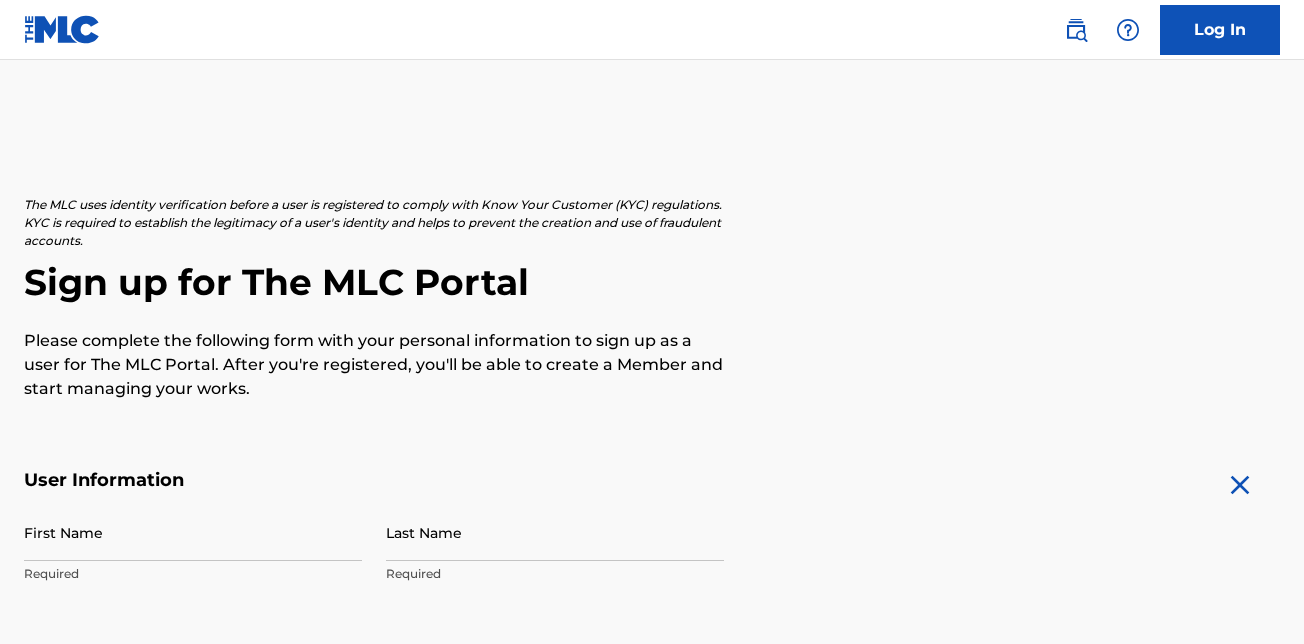 scroll, scrollTop: 0, scrollLeft: 0, axis: both 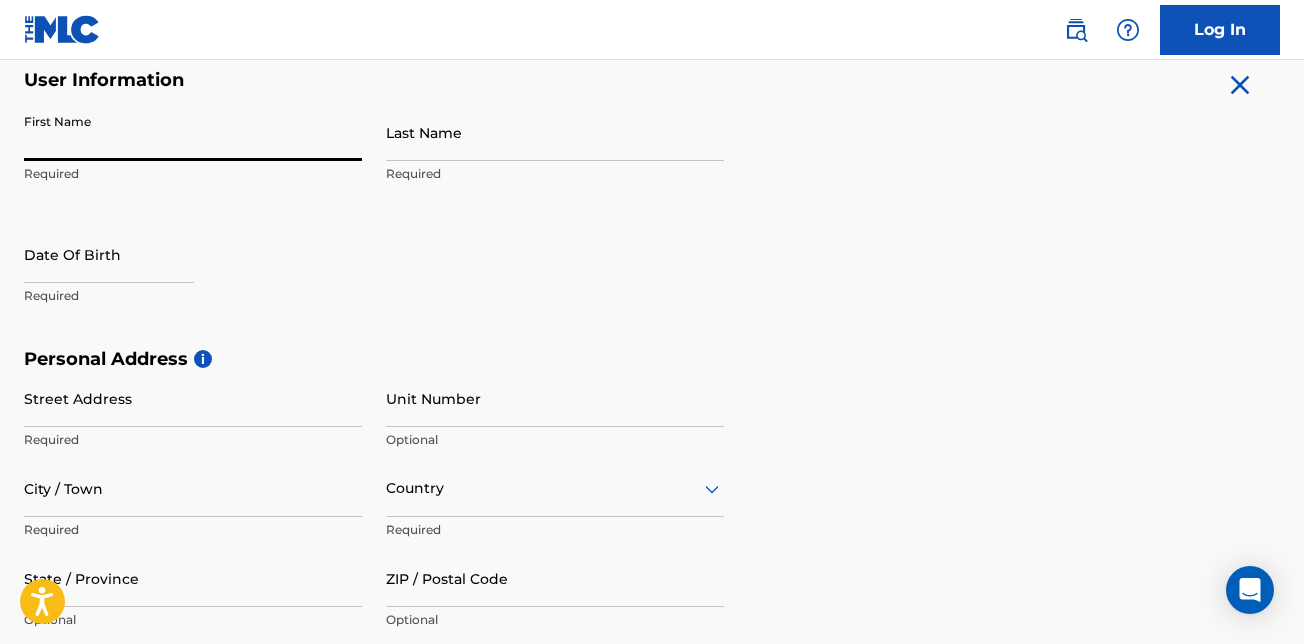 click on "First Name" at bounding box center (193, 132) 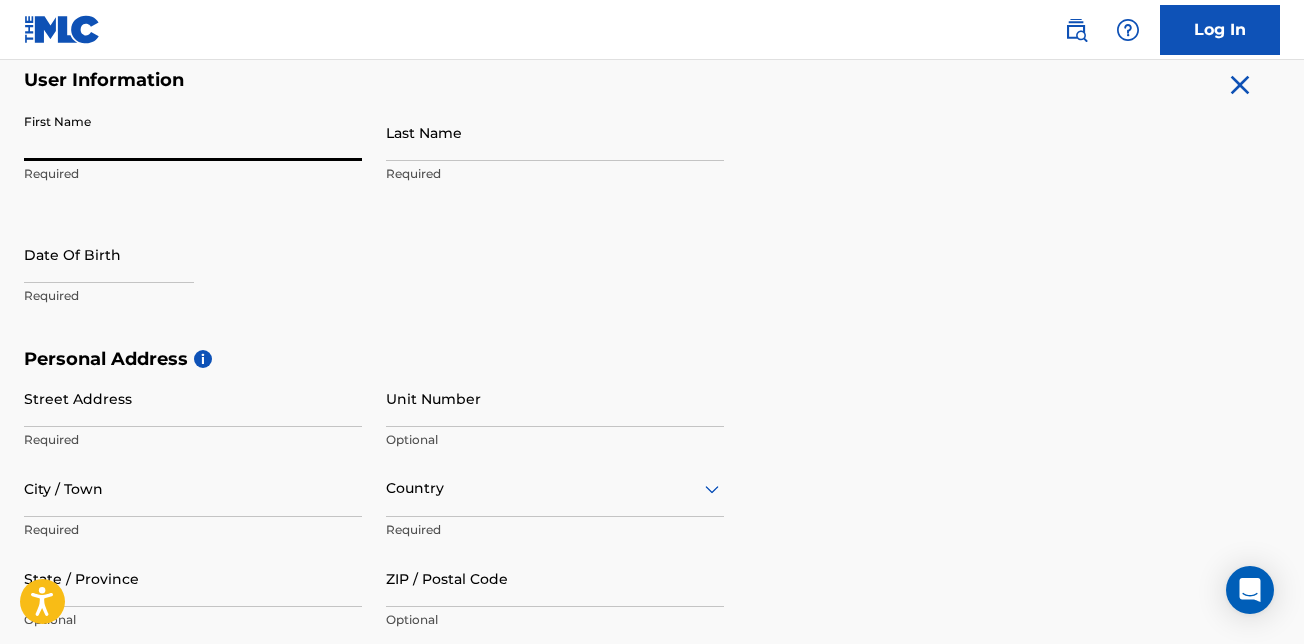 type on "Adafa" 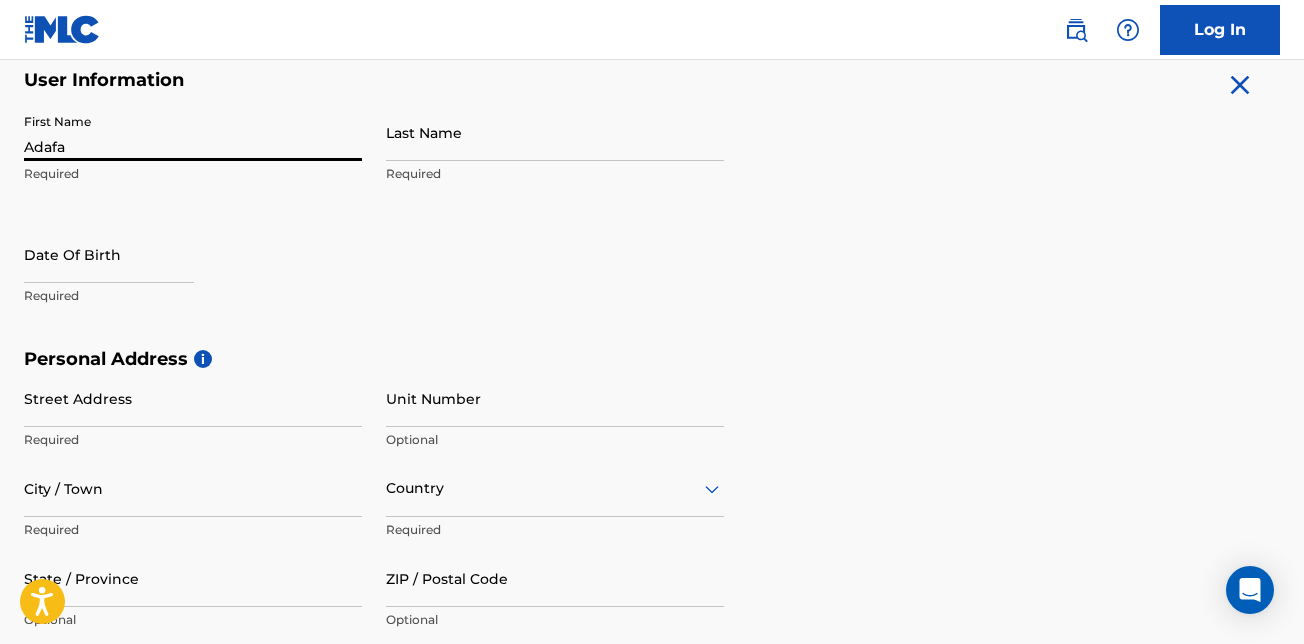type on "[PERSON_NAME]" 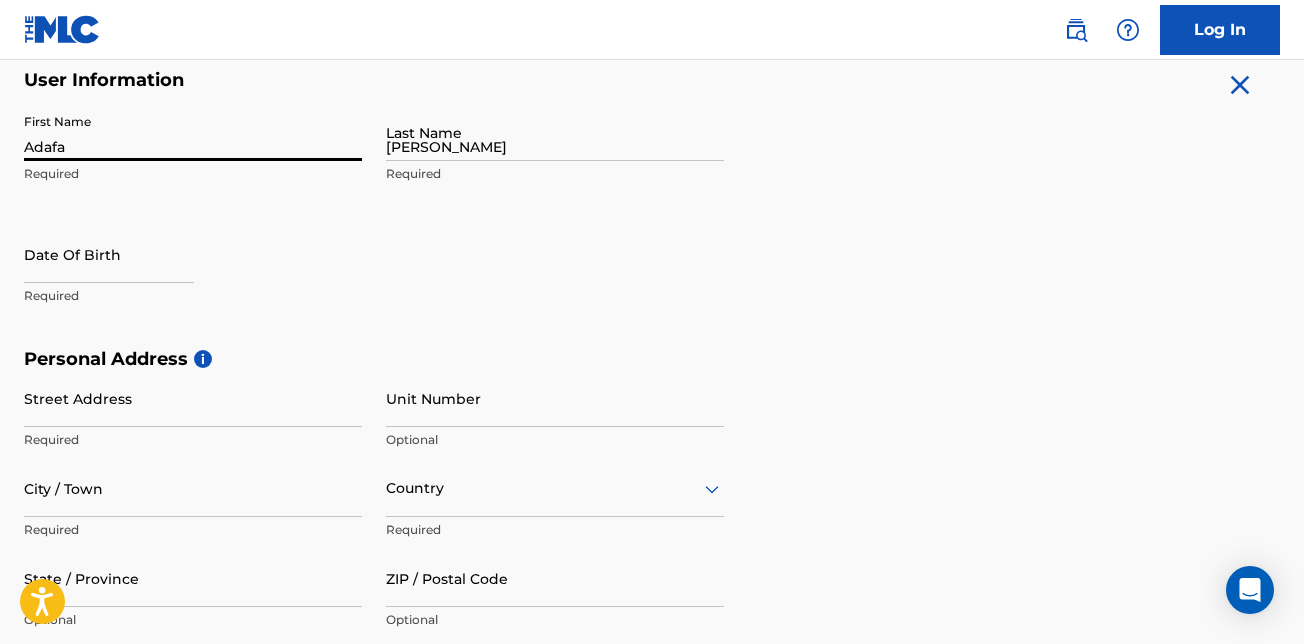 type on "[STREET_ADDRESS]" 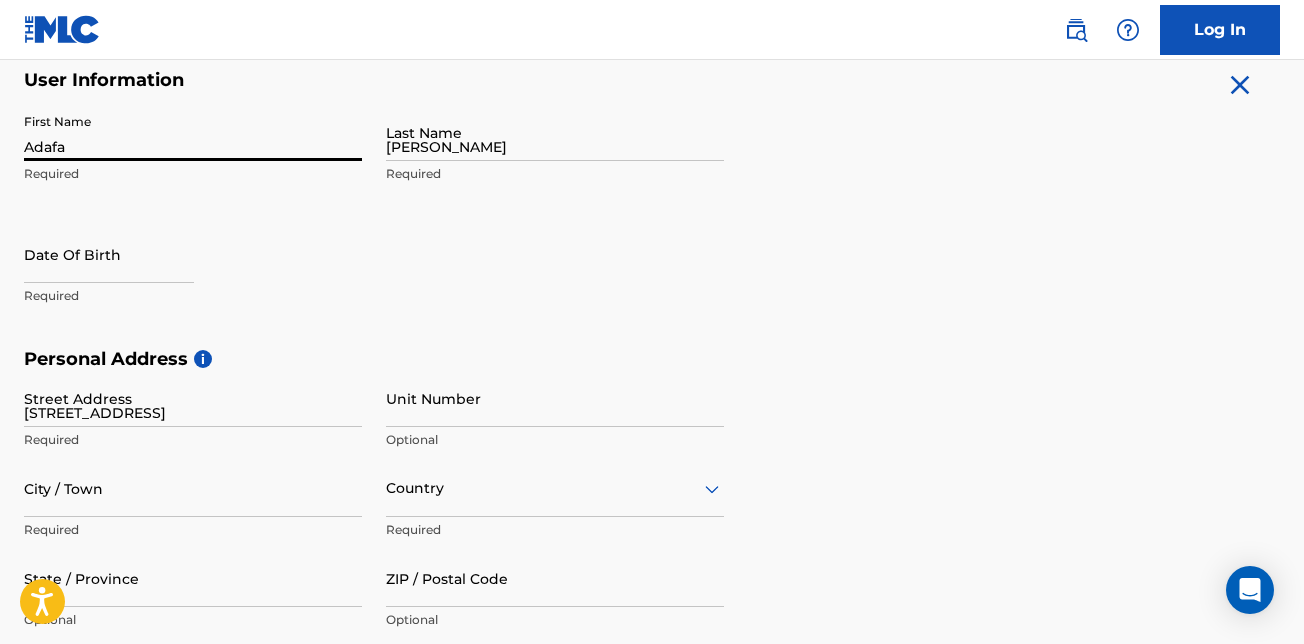 type on "Columbus" 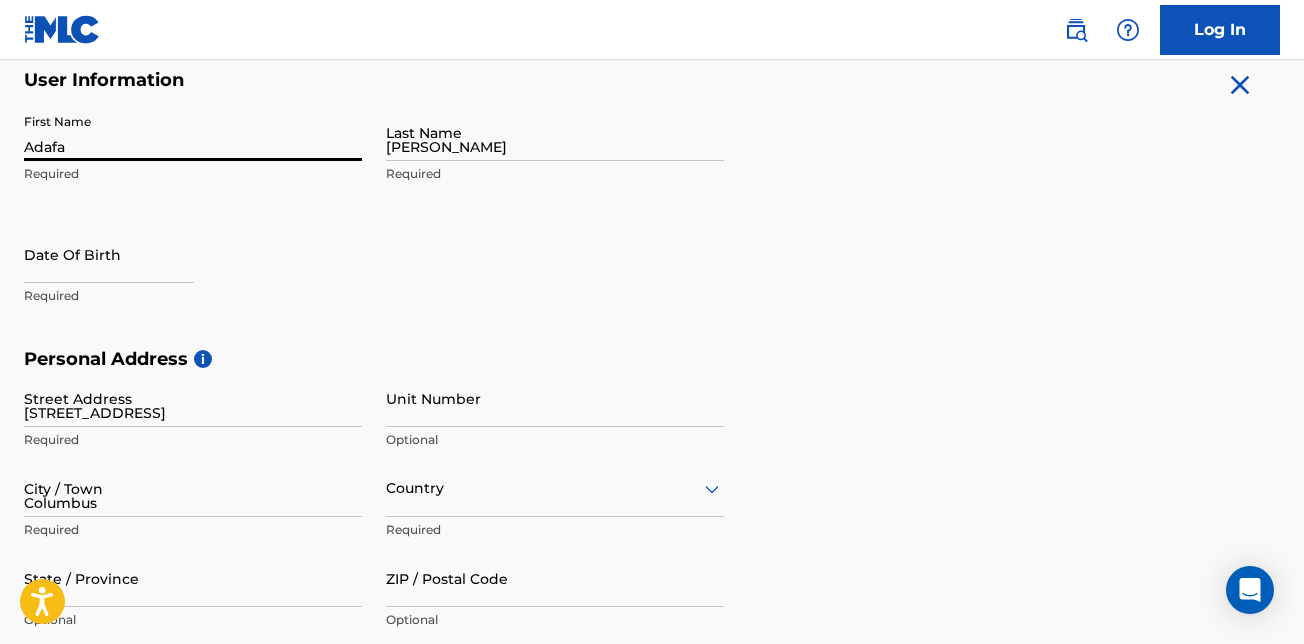 type on "[GEOGRAPHIC_DATA]" 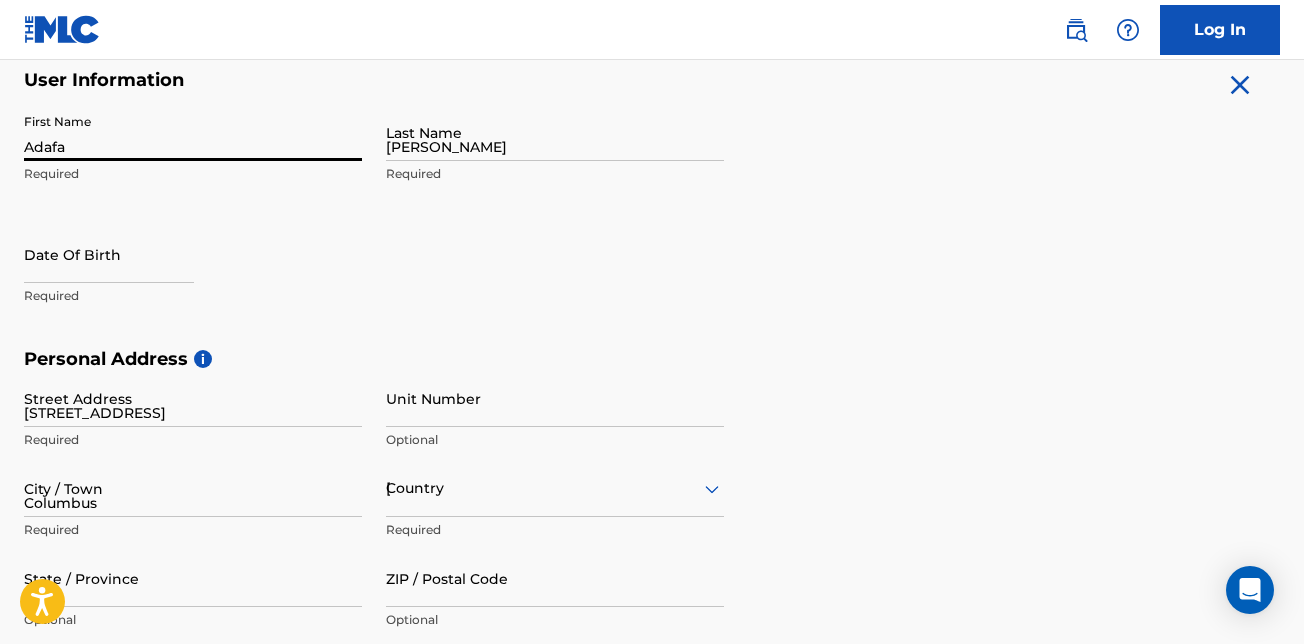 type on "[US_STATE]" 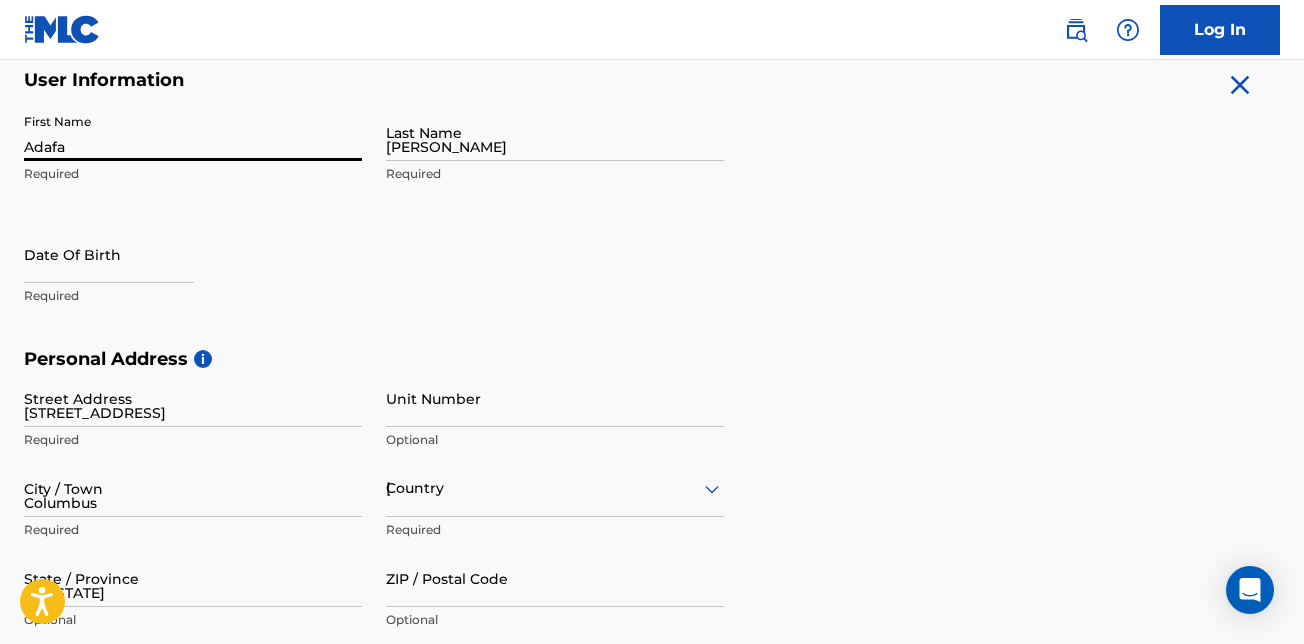 type on "43224" 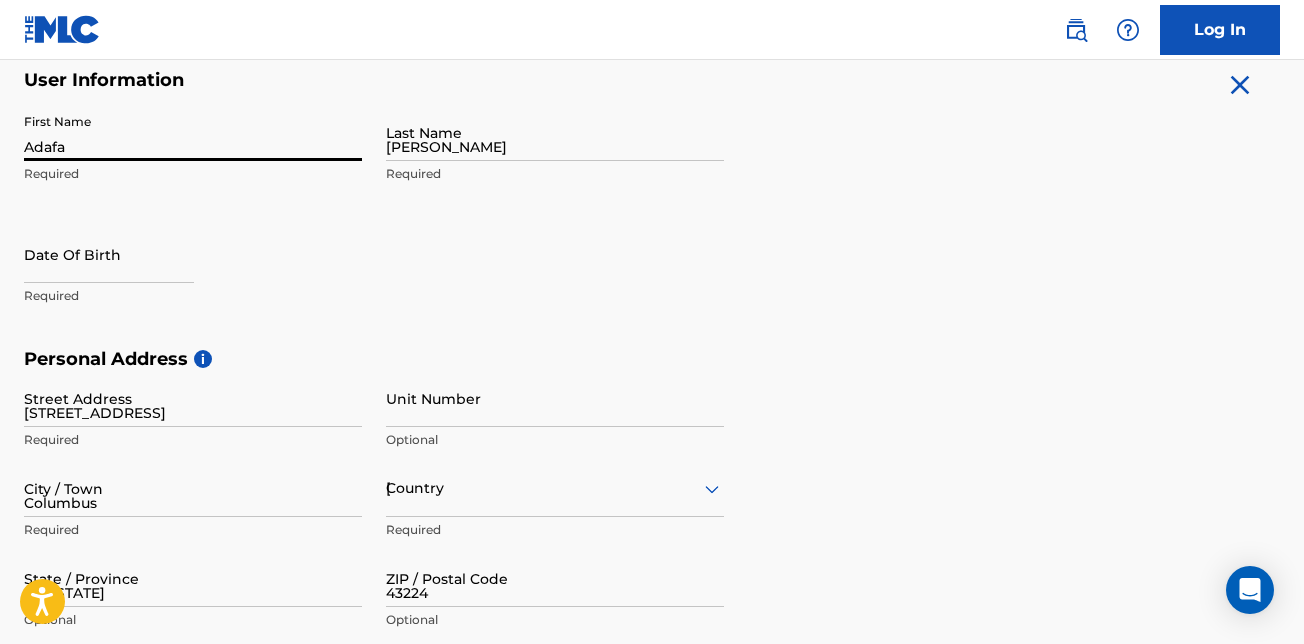 type on "1" 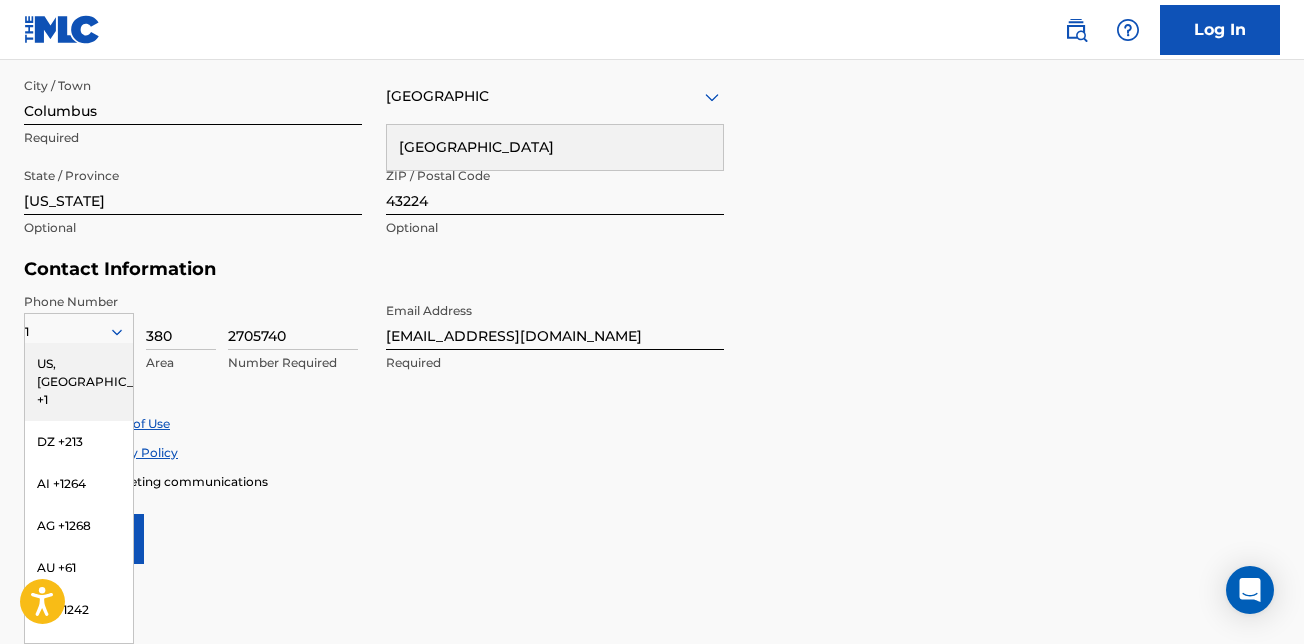 click on "US, [GEOGRAPHIC_DATA] +1" at bounding box center [79, 382] 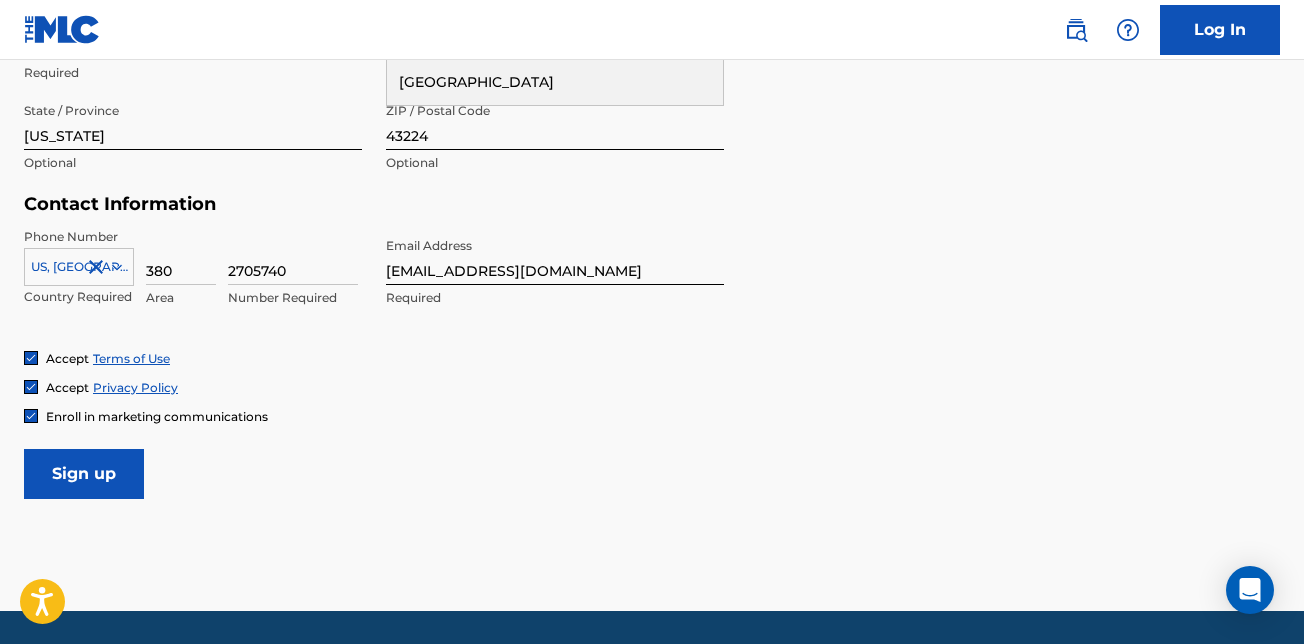scroll, scrollTop: 895, scrollLeft: 0, axis: vertical 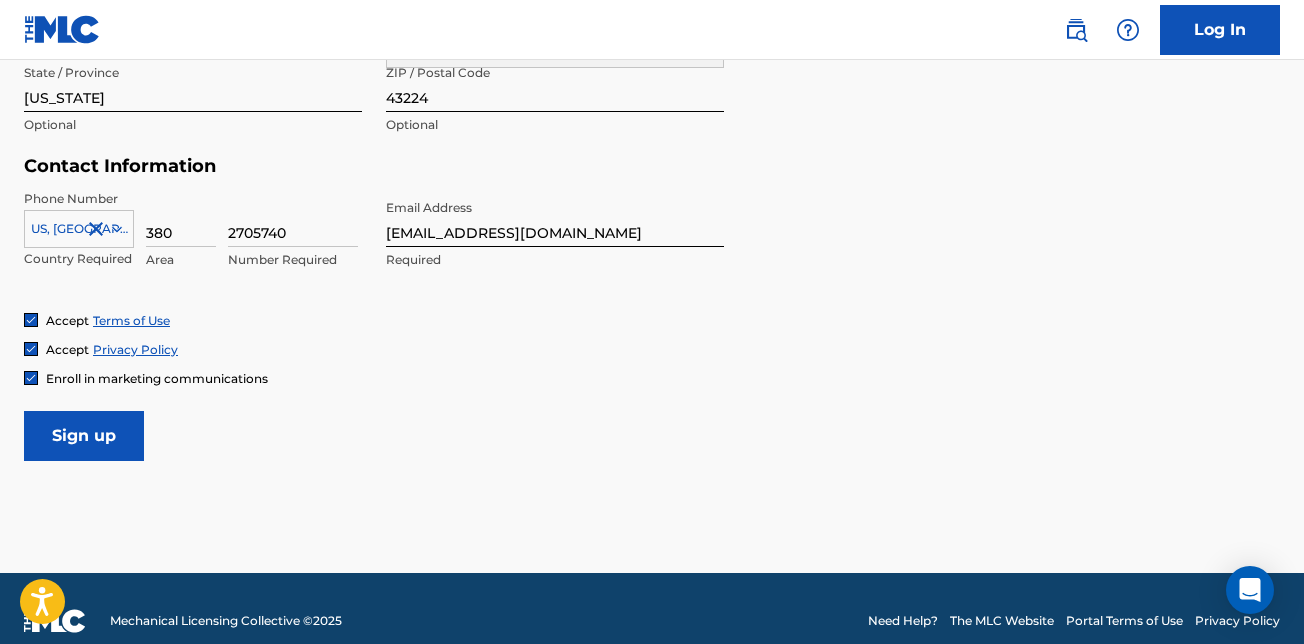 click on "Sign up" at bounding box center [84, 436] 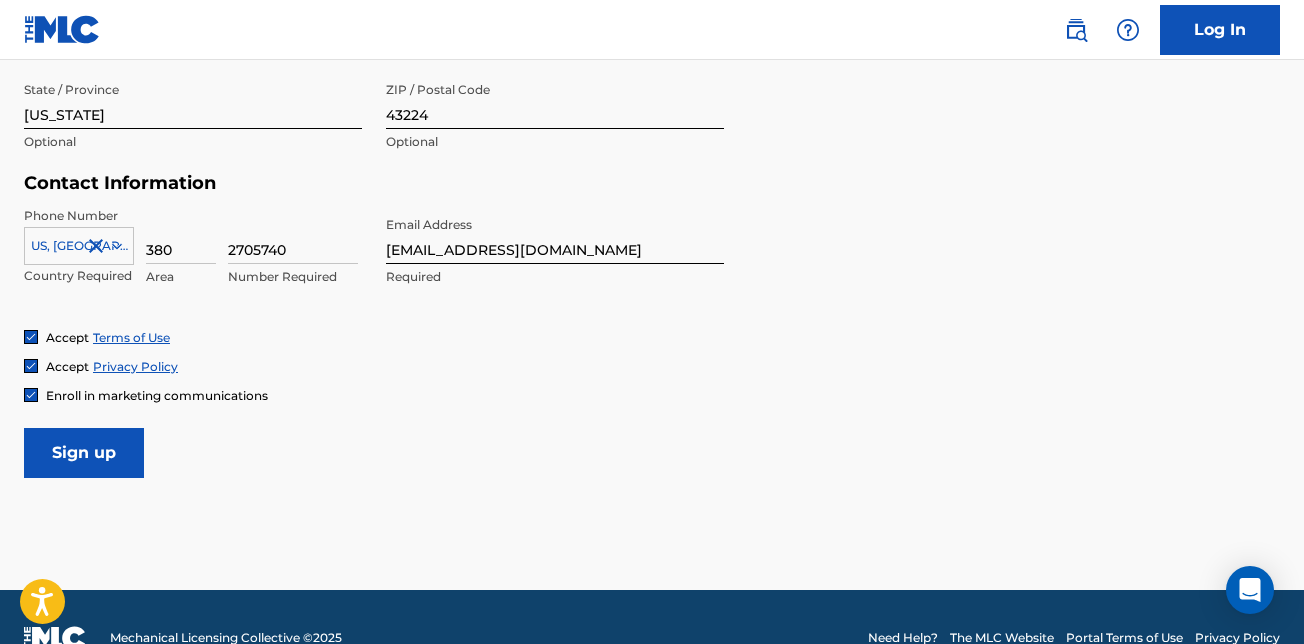 click on "Sign up" at bounding box center (84, 453) 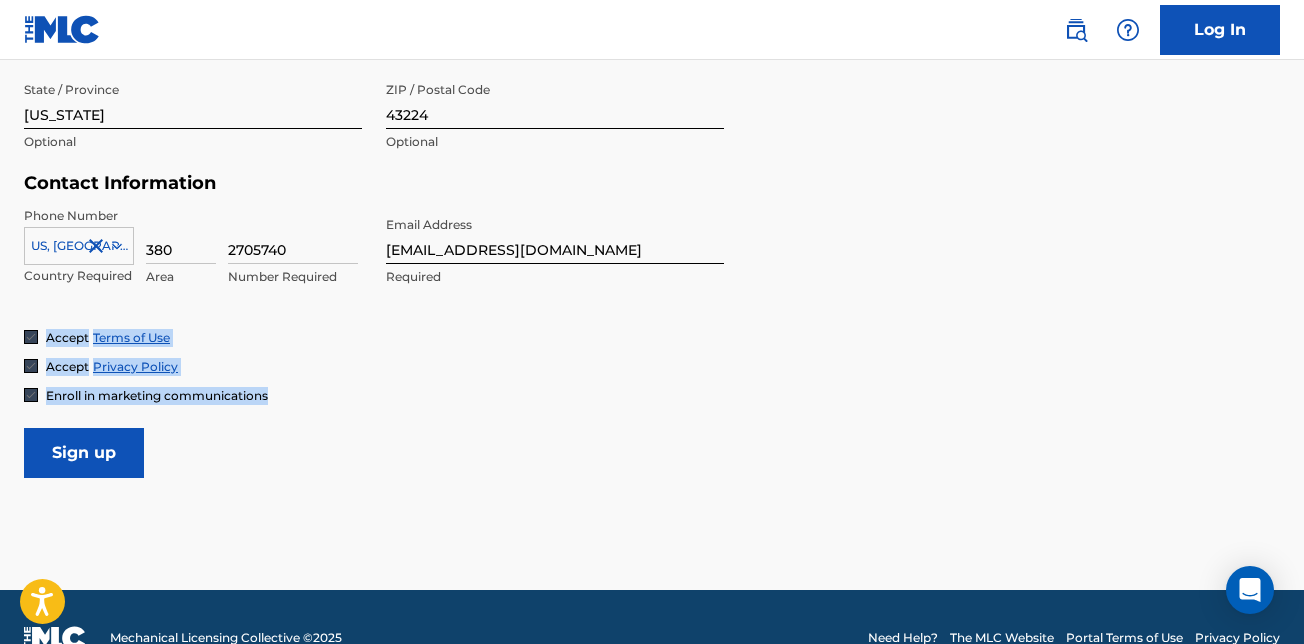 drag, startPoint x: 1303, startPoint y: 401, endPoint x: 1314, endPoint y: 316, distance: 85.70881 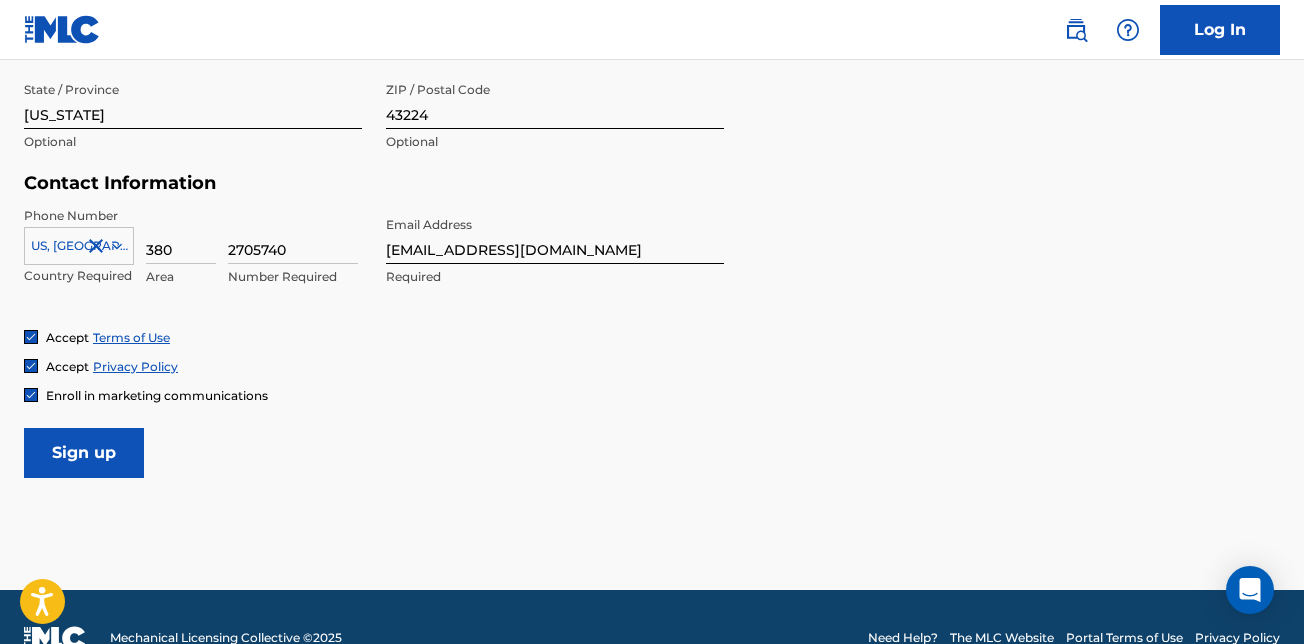 drag, startPoint x: 1314, startPoint y: 316, endPoint x: 1155, endPoint y: 493, distance: 237.92856 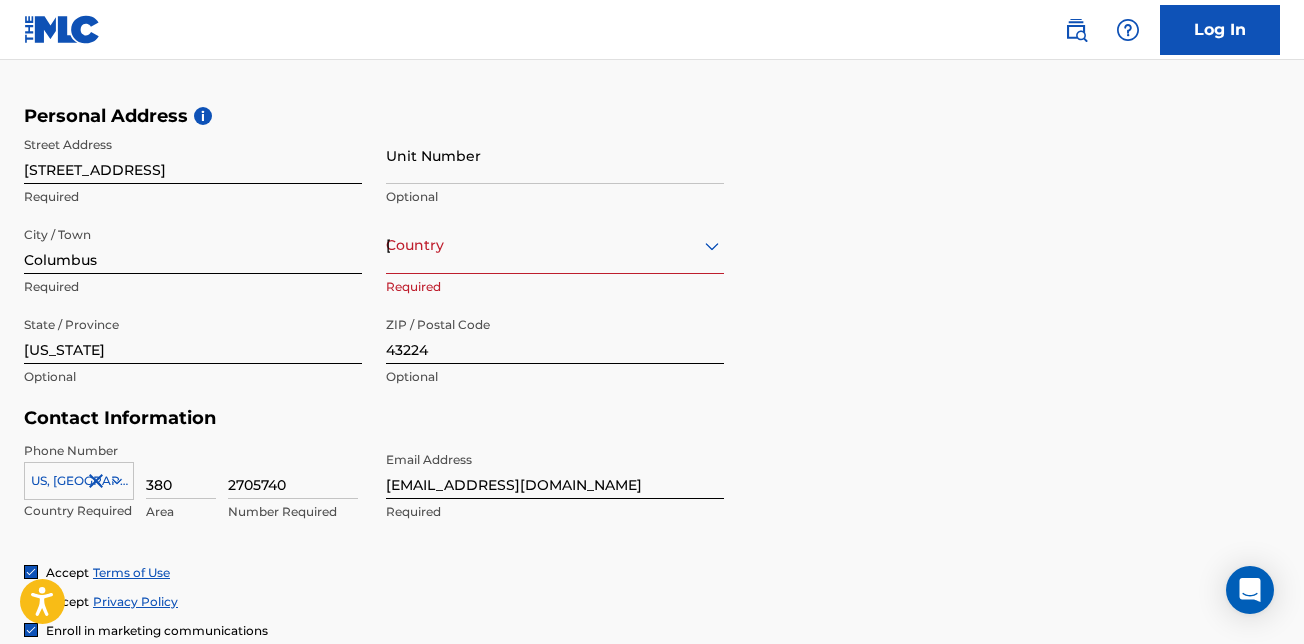 scroll, scrollTop: 551, scrollLeft: 0, axis: vertical 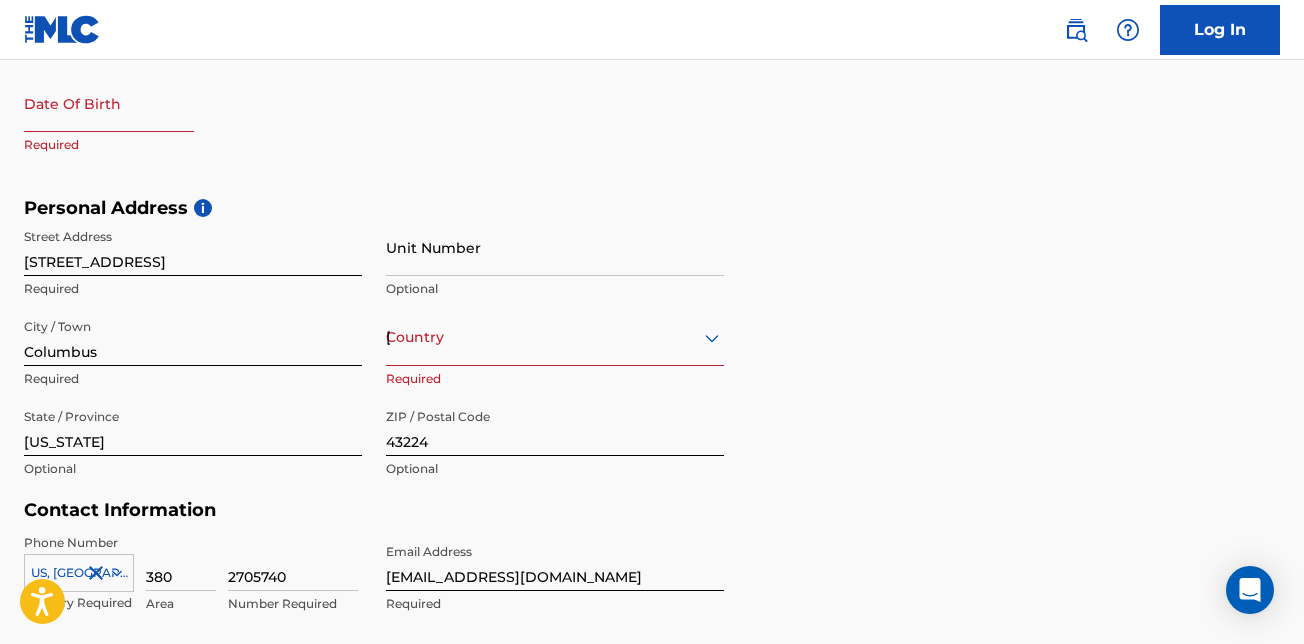 click on "Country [GEOGRAPHIC_DATA]" at bounding box center [555, 337] 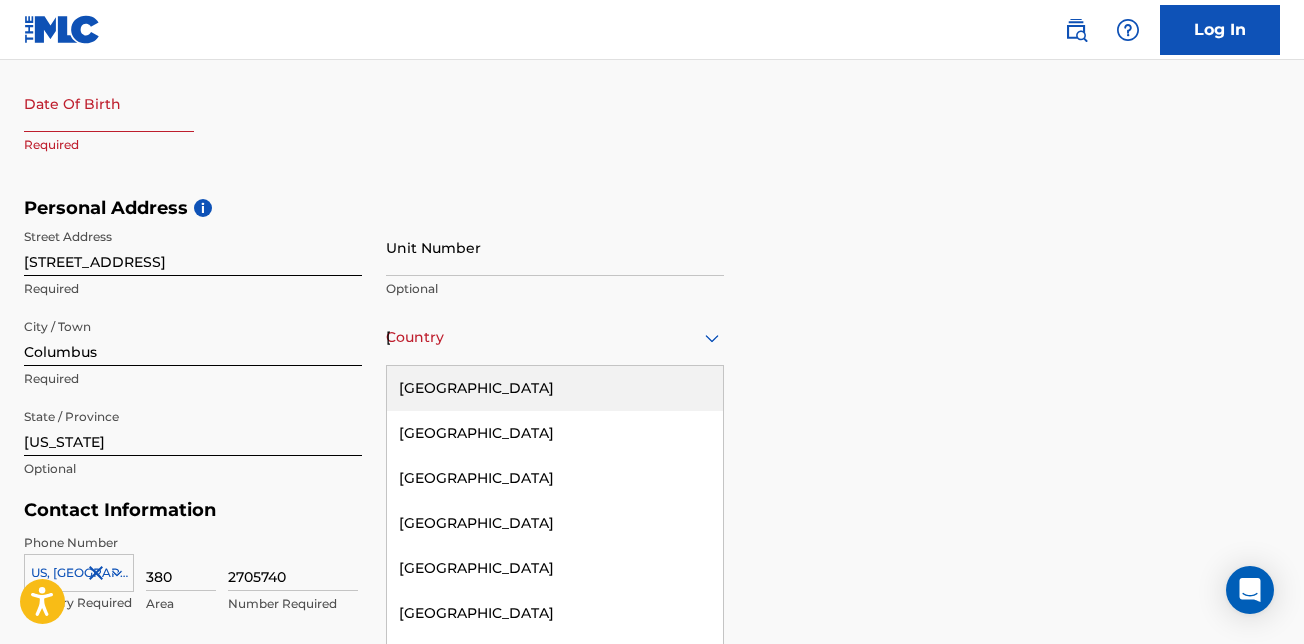 scroll, scrollTop: 574, scrollLeft: 0, axis: vertical 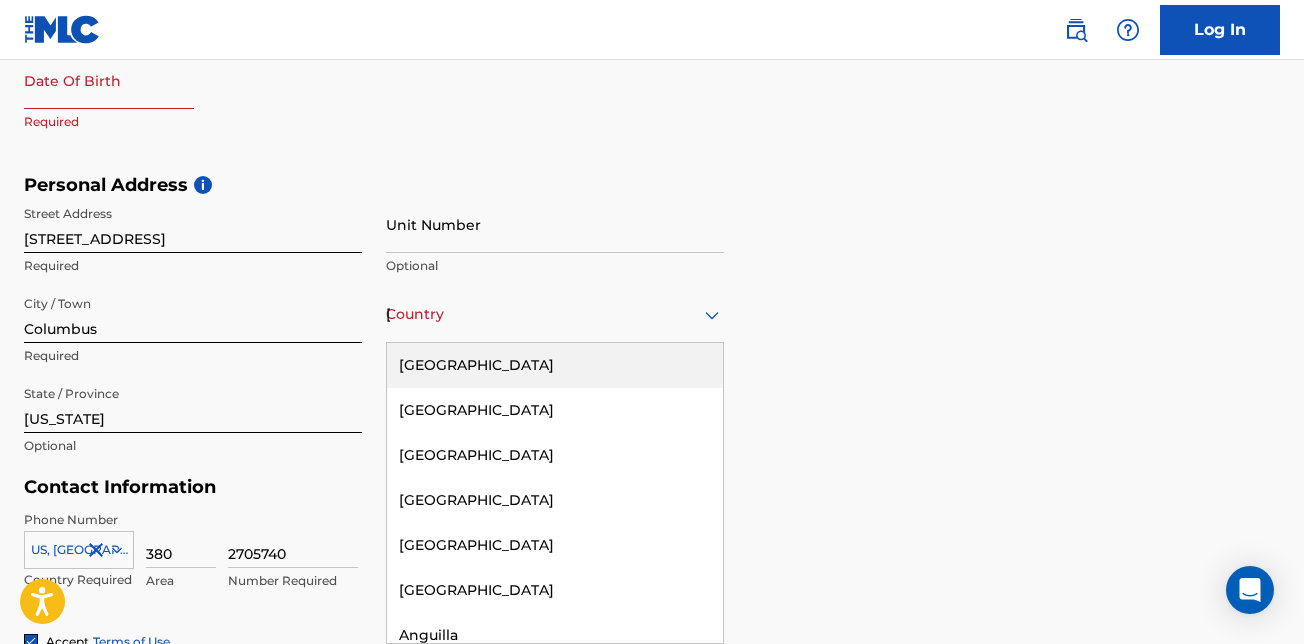 click on "[GEOGRAPHIC_DATA]" at bounding box center [555, 365] 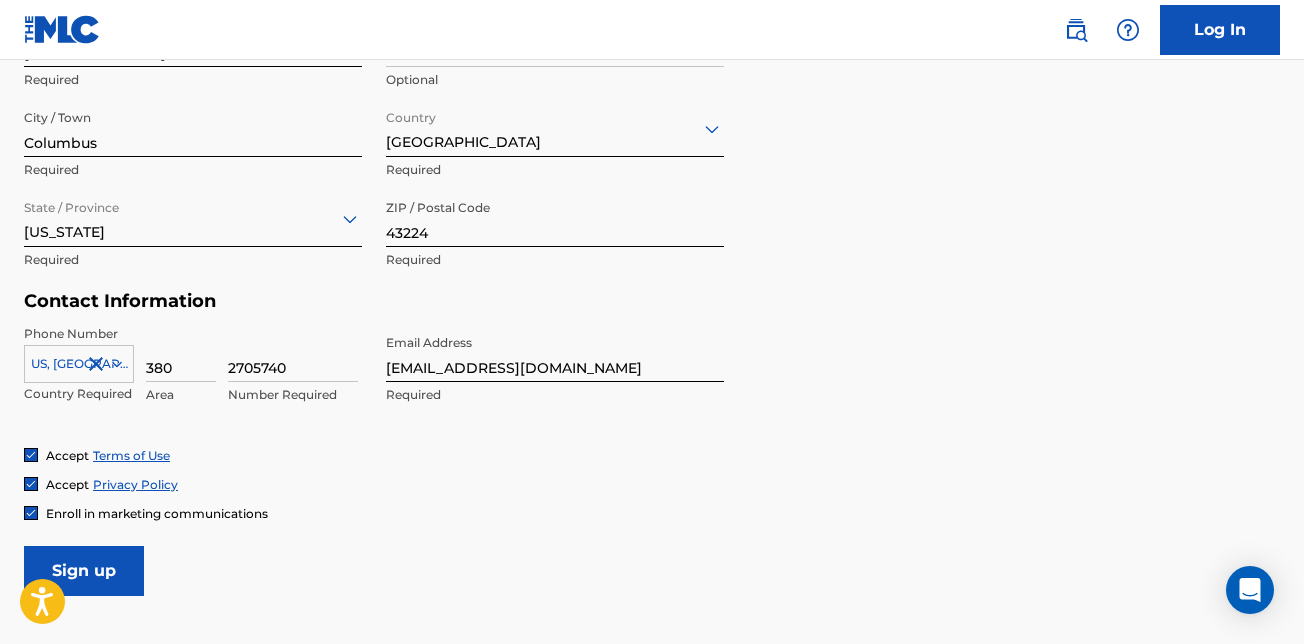 scroll, scrollTop: 838, scrollLeft: 0, axis: vertical 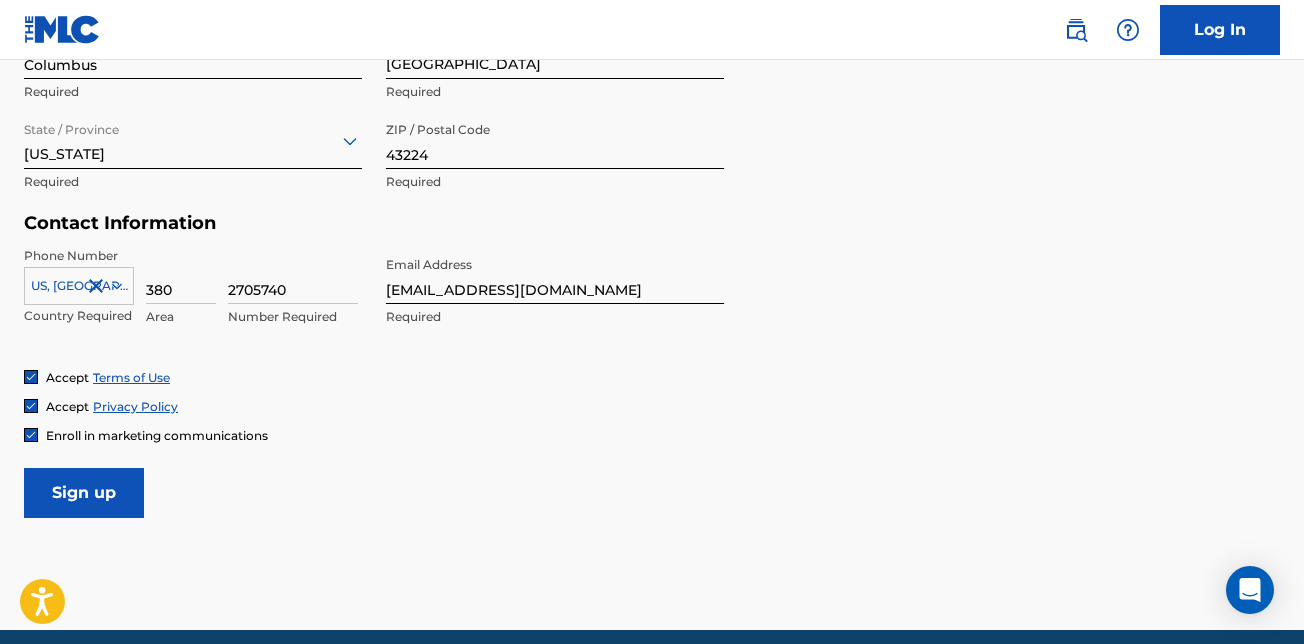 click on "Sign up" at bounding box center [84, 493] 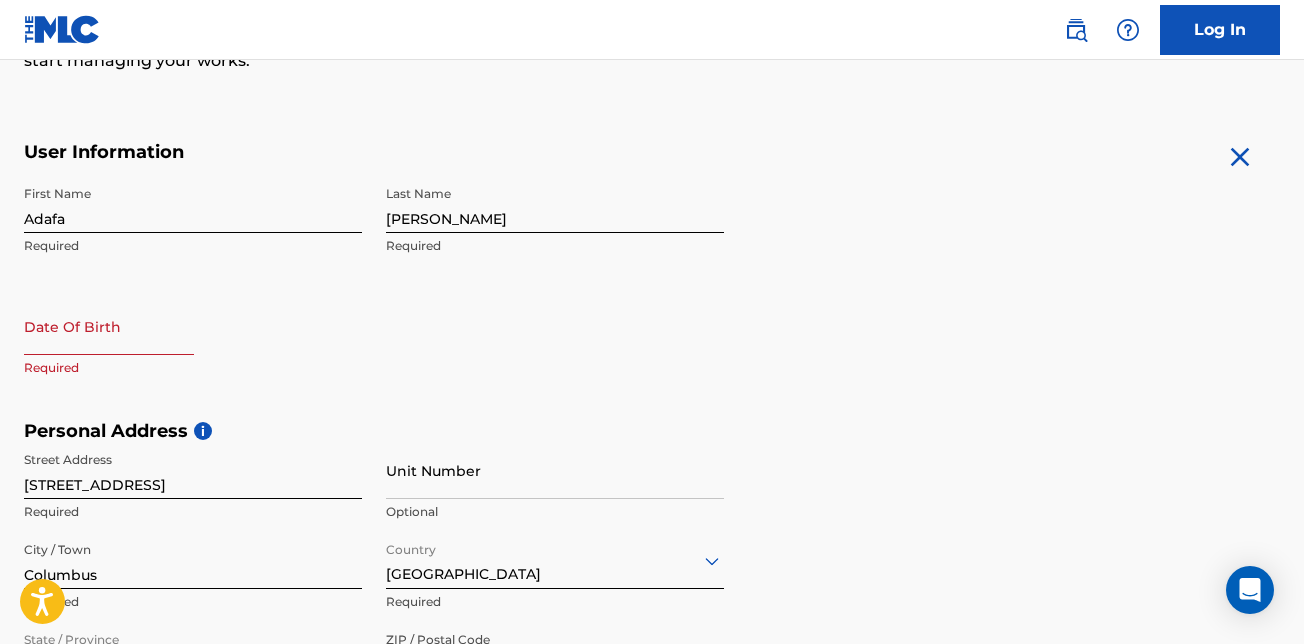 scroll, scrollTop: 320, scrollLeft: 0, axis: vertical 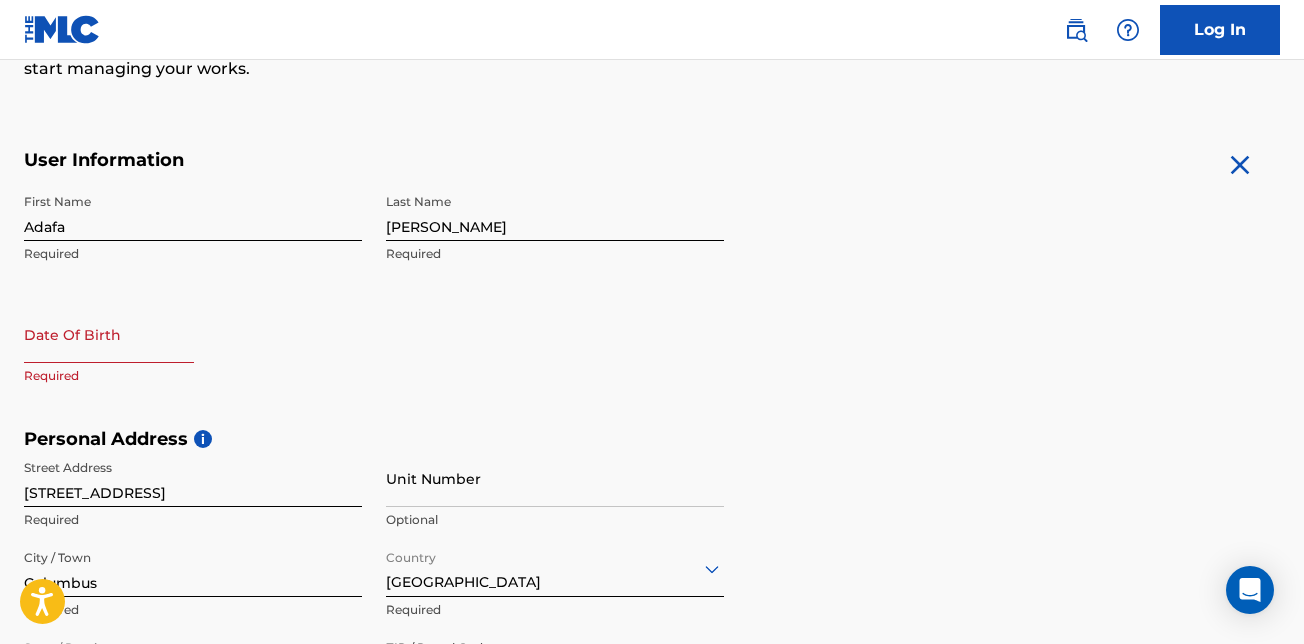 click at bounding box center (109, 334) 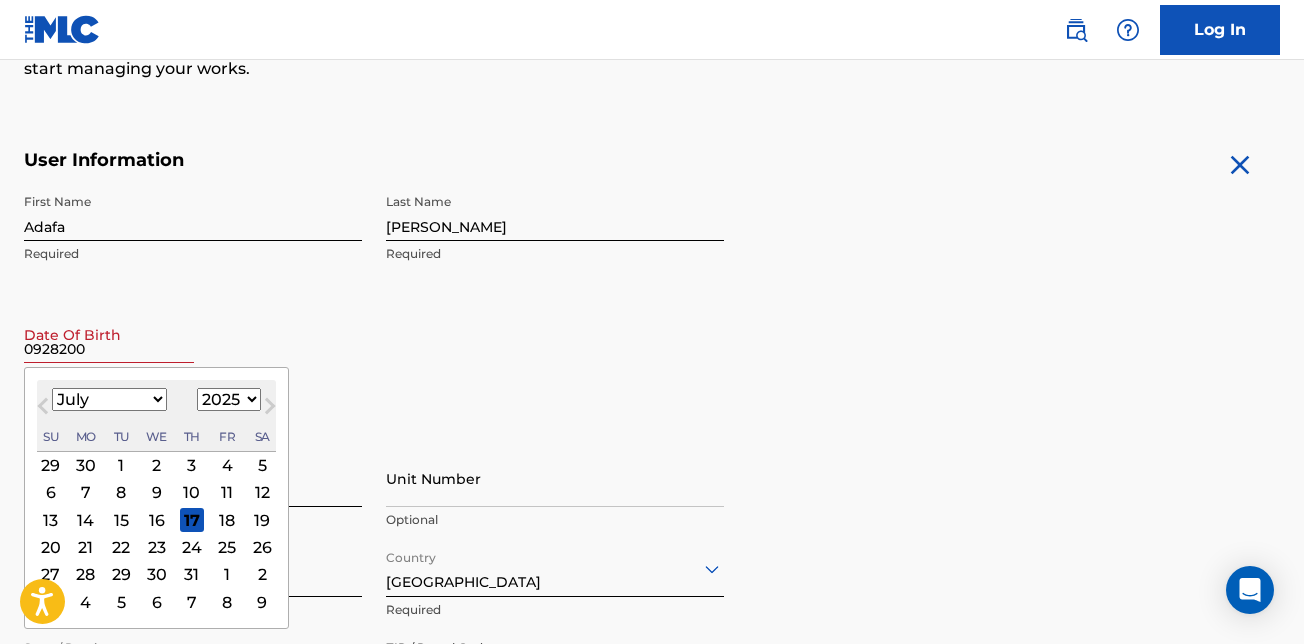 type on "09282001" 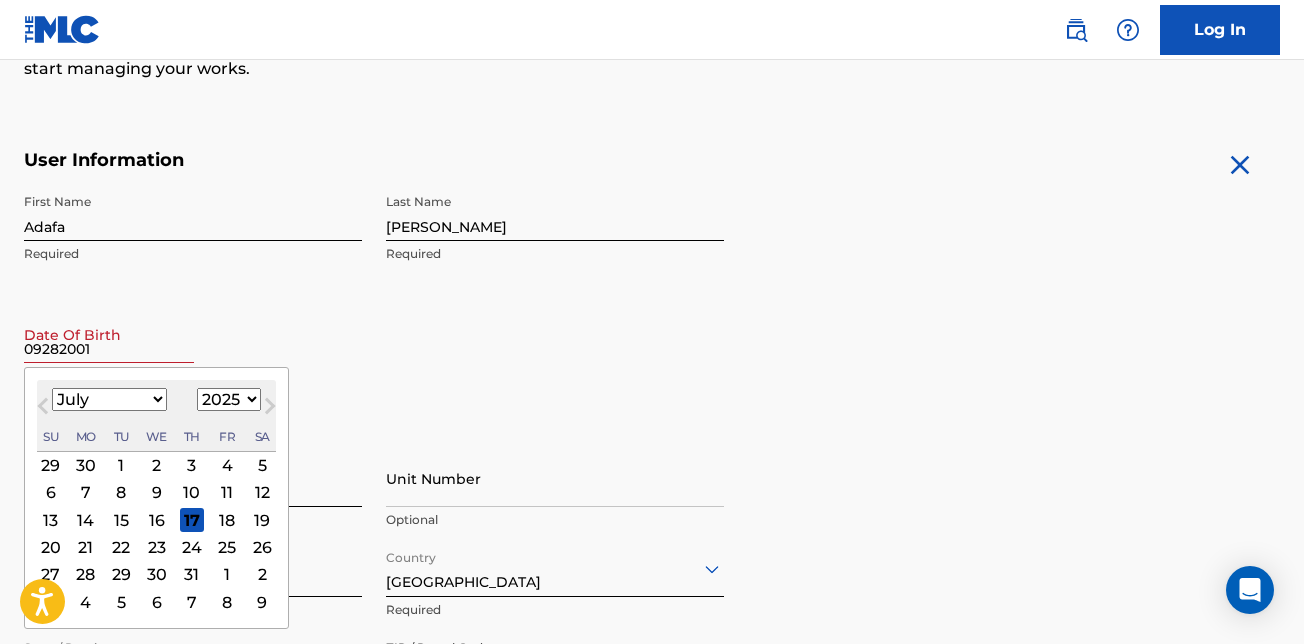 click on "Date Of Birth 09282001 Previous Month Next Month July [DATE] February March April May June July August September October November [DATE] 1900 1901 1902 1903 1904 1905 1906 1907 1908 1909 1910 1911 1912 1913 1914 1915 1916 1917 1918 1919 1920 1921 1922 1923 1924 1925 1926 1927 1928 1929 1930 1931 1932 1933 1934 1935 1936 1937 1938 1939 1940 1941 1942 1943 1944 1945 1946 1947 1948 1949 1950 1951 1952 1953 1954 1955 1956 1957 1958 1959 1960 1961 1962 1963 1964 1965 1966 1967 1968 1969 1970 1971 1972 1973 1974 1975 1976 1977 1978 1979 1980 1981 1982 1983 1984 1985 1986 1987 1988 1989 1990 1991 1992 1993 1994 1995 1996 1997 1998 1999 2000 2001 2002 2003 2004 2005 2006 2007 2008 2009 2010 2011 2012 2013 2014 2015 2016 2017 2018 2019 2020 2021 2022 2023 2024 2025 2026 2027 2028 2029 2030 2031 2032 2033 2034 2035 2036 2037 2038 2039 2040 2041 2042 2043 2044 2045 2046 2047 2048 2049 2050 2051 2052 2053 2054 2055 2056 2057 2058 2059 2060 2061 2062 2063 2064 2065 2066 2067 2068 2069 2070 2071 2072 2073 2074" at bounding box center [193, 351] 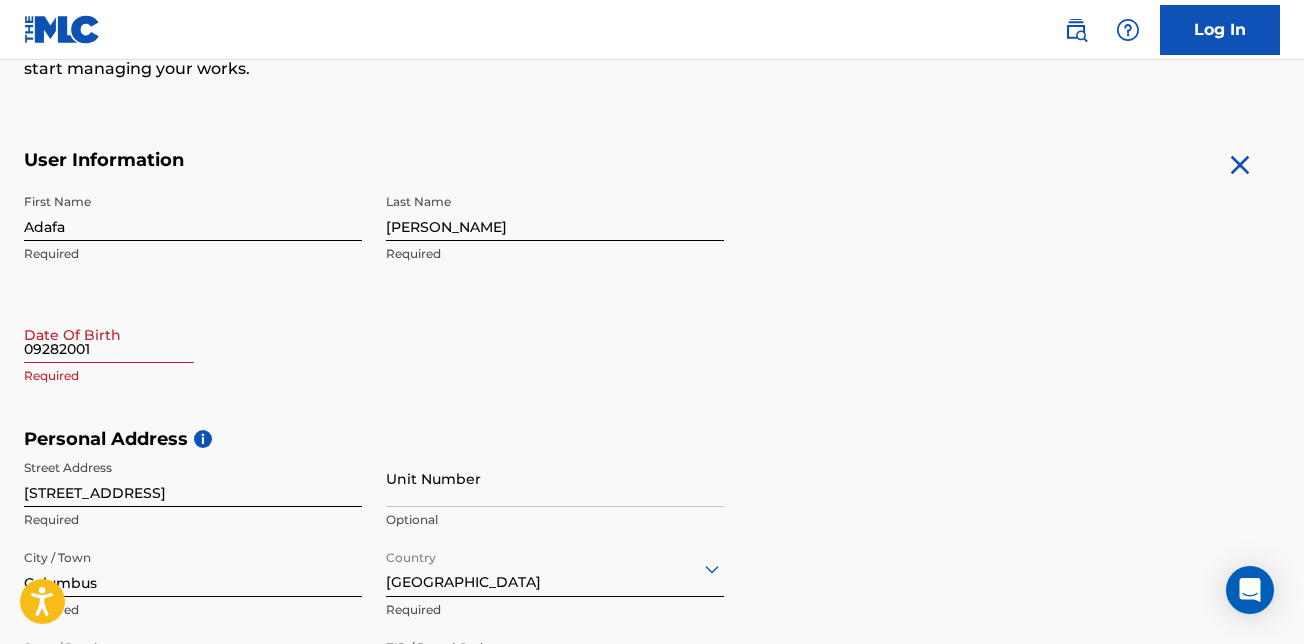 select on "6" 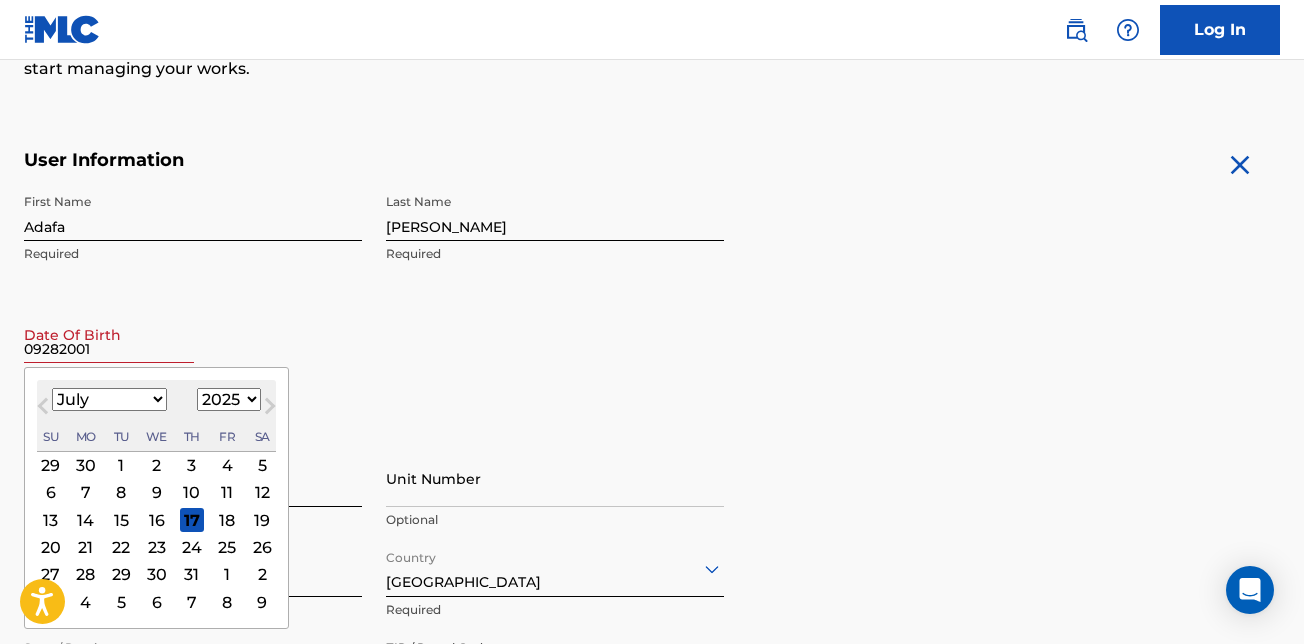 click on "09282001" at bounding box center [109, 334] 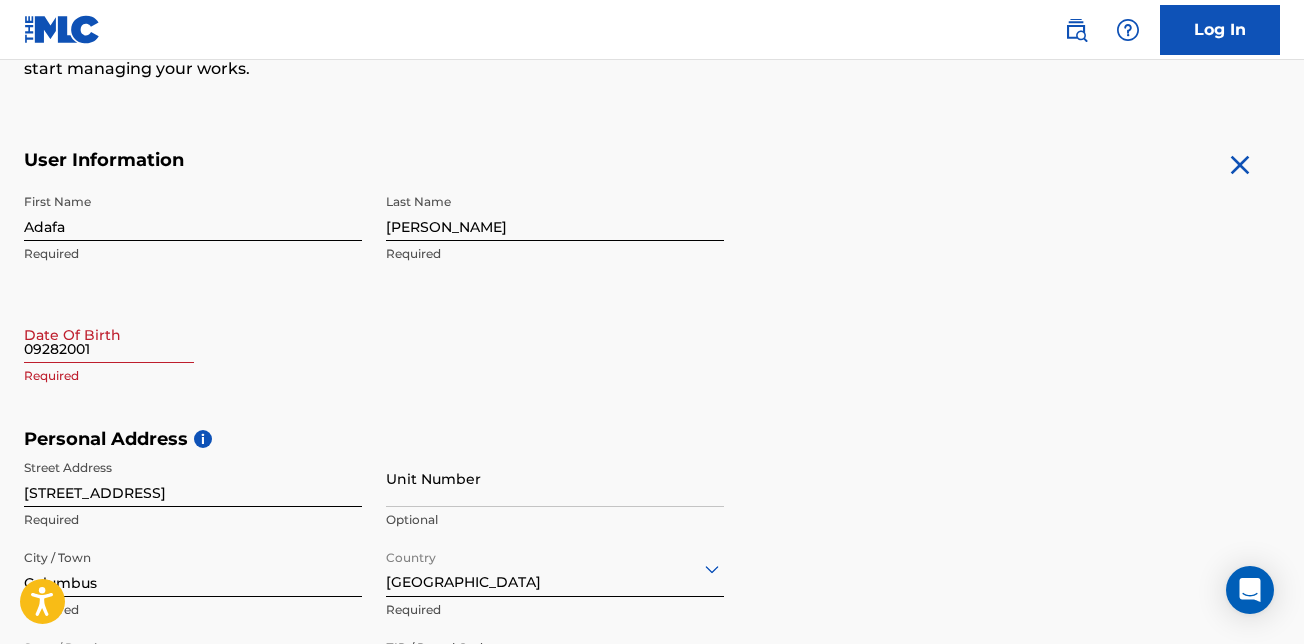 select on "6" 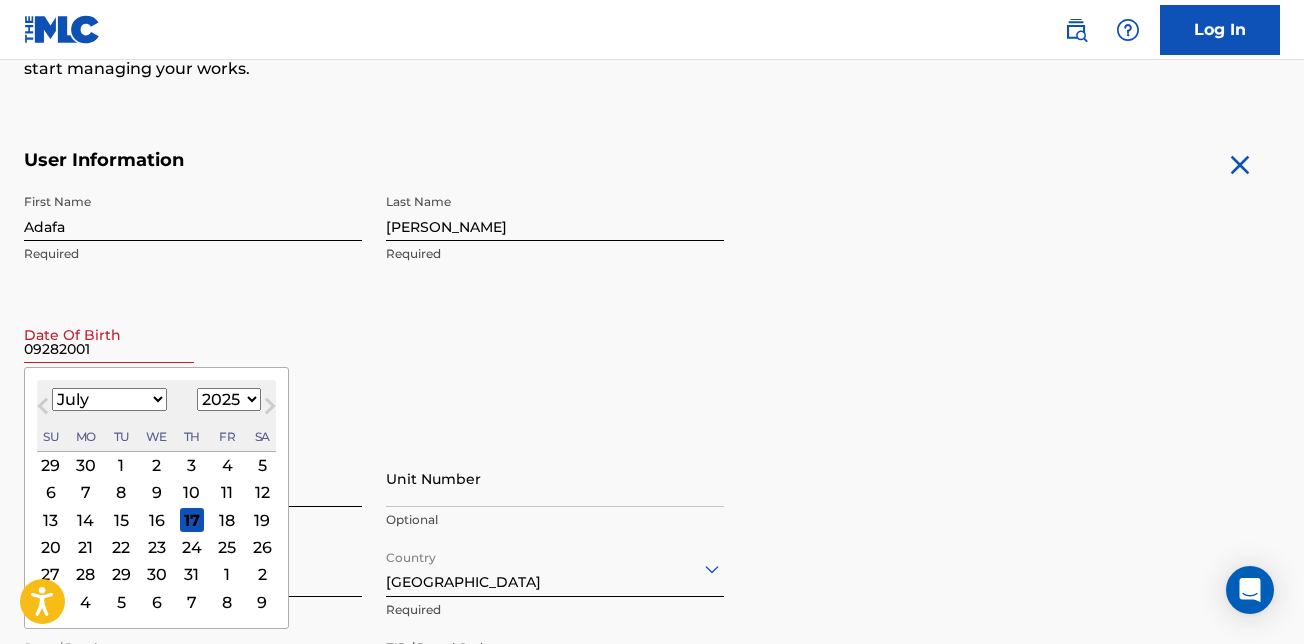 click on "09282001" at bounding box center (109, 334) 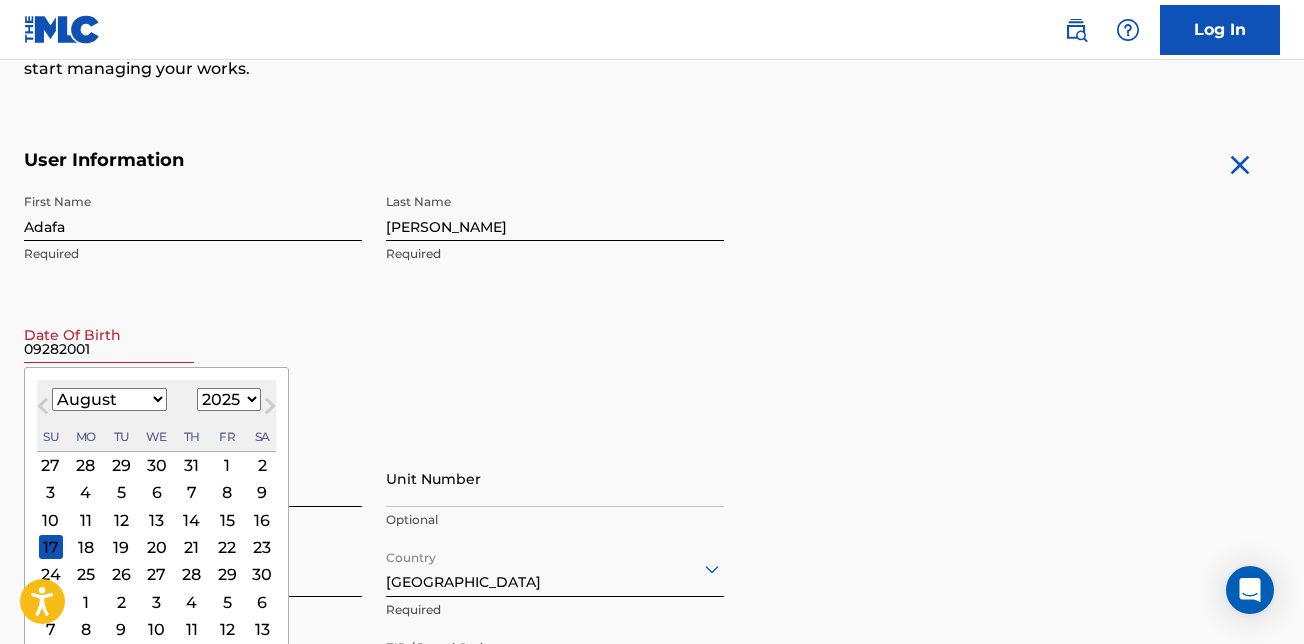 click on "Next Month" at bounding box center (270, 410) 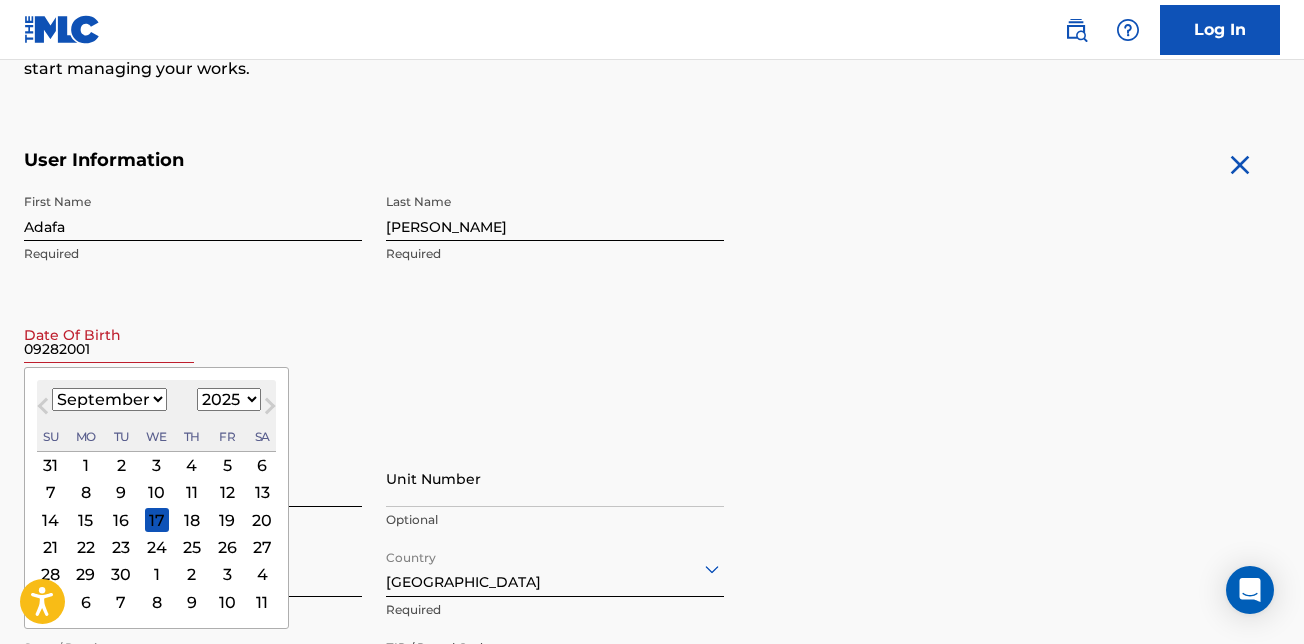 click on "1899 1900 1901 1902 1903 1904 1905 1906 1907 1908 1909 1910 1911 1912 1913 1914 1915 1916 1917 1918 1919 1920 1921 1922 1923 1924 1925 1926 1927 1928 1929 1930 1931 1932 1933 1934 1935 1936 1937 1938 1939 1940 1941 1942 1943 1944 1945 1946 1947 1948 1949 1950 1951 1952 1953 1954 1955 1956 1957 1958 1959 1960 1961 1962 1963 1964 1965 1966 1967 1968 1969 1970 1971 1972 1973 1974 1975 1976 1977 1978 1979 1980 1981 1982 1983 1984 1985 1986 1987 1988 1989 1990 1991 1992 1993 1994 1995 1996 1997 1998 1999 2000 2001 2002 2003 2004 2005 2006 2007 2008 2009 2010 2011 2012 2013 2014 2015 2016 2017 2018 2019 2020 2021 2022 2023 2024 2025 2026 2027 2028 2029 2030 2031 2032 2033 2034 2035 2036 2037 2038 2039 2040 2041 2042 2043 2044 2045 2046 2047 2048 2049 2050 2051 2052 2053 2054 2055 2056 2057 2058 2059 2060 2061 2062 2063 2064 2065 2066 2067 2068 2069 2070 2071 2072 2073 2074 2075 2076 2077 2078 2079 2080 2081 2082 2083 2084 2085 2086 2087 2088 2089 2090 2091 2092 2093 2094 2095 2096 2097 2098 2099 2100" at bounding box center [229, 399] 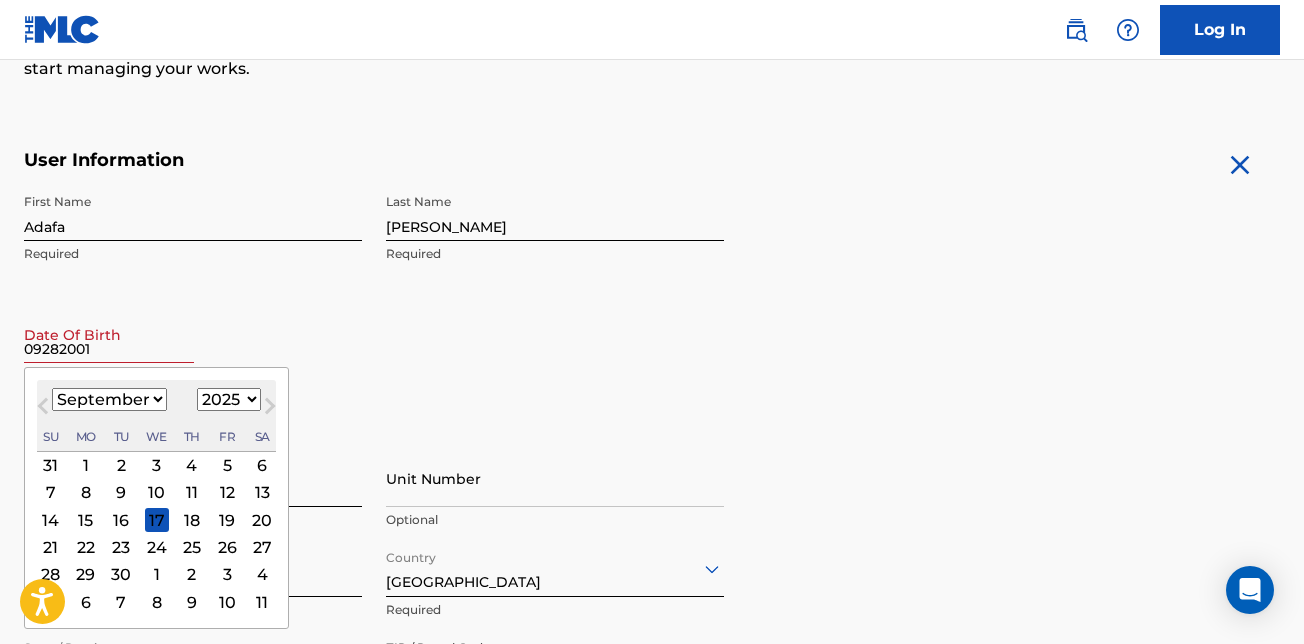 select on "2001" 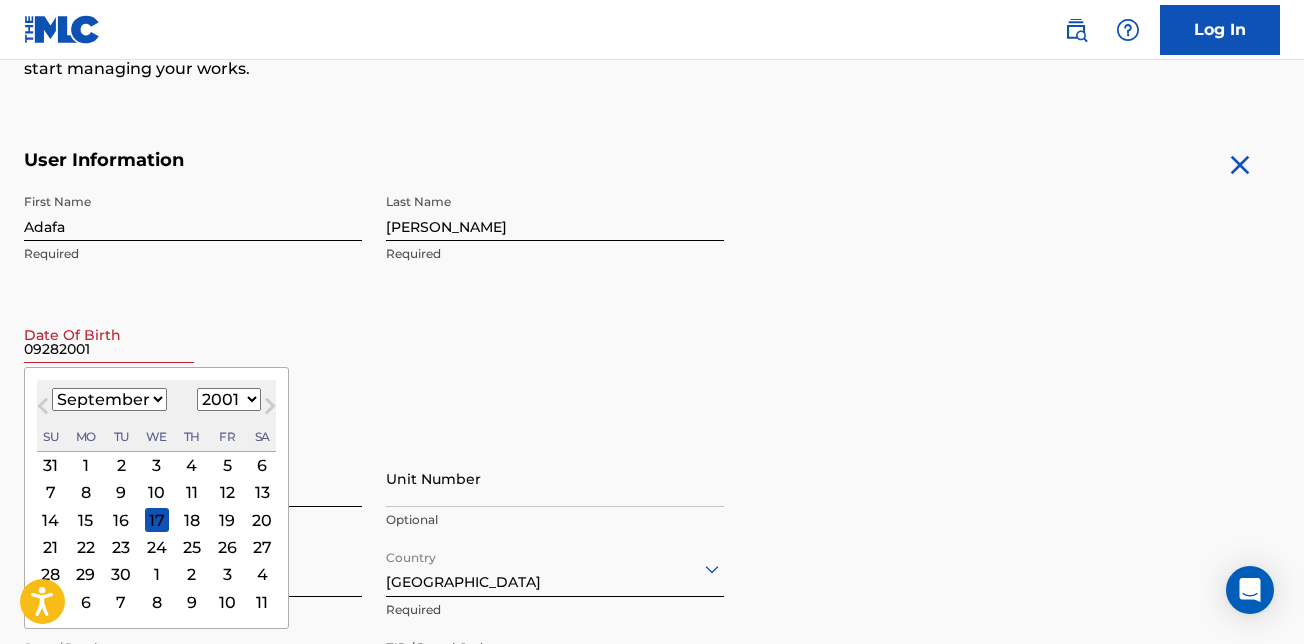 click on "1899 1900 1901 1902 1903 1904 1905 1906 1907 1908 1909 1910 1911 1912 1913 1914 1915 1916 1917 1918 1919 1920 1921 1922 1923 1924 1925 1926 1927 1928 1929 1930 1931 1932 1933 1934 1935 1936 1937 1938 1939 1940 1941 1942 1943 1944 1945 1946 1947 1948 1949 1950 1951 1952 1953 1954 1955 1956 1957 1958 1959 1960 1961 1962 1963 1964 1965 1966 1967 1968 1969 1970 1971 1972 1973 1974 1975 1976 1977 1978 1979 1980 1981 1982 1983 1984 1985 1986 1987 1988 1989 1990 1991 1992 1993 1994 1995 1996 1997 1998 1999 2000 2001 2002 2003 2004 2005 2006 2007 2008 2009 2010 2011 2012 2013 2014 2015 2016 2017 2018 2019 2020 2021 2022 2023 2024 2025 2026 2027 2028 2029 2030 2031 2032 2033 2034 2035 2036 2037 2038 2039 2040 2041 2042 2043 2044 2045 2046 2047 2048 2049 2050 2051 2052 2053 2054 2055 2056 2057 2058 2059 2060 2061 2062 2063 2064 2065 2066 2067 2068 2069 2070 2071 2072 2073 2074 2075 2076 2077 2078 2079 2080 2081 2082 2083 2084 2085 2086 2087 2088 2089 2090 2091 2092 2093 2094 2095 2096 2097 2098 2099 2100" at bounding box center [229, 399] 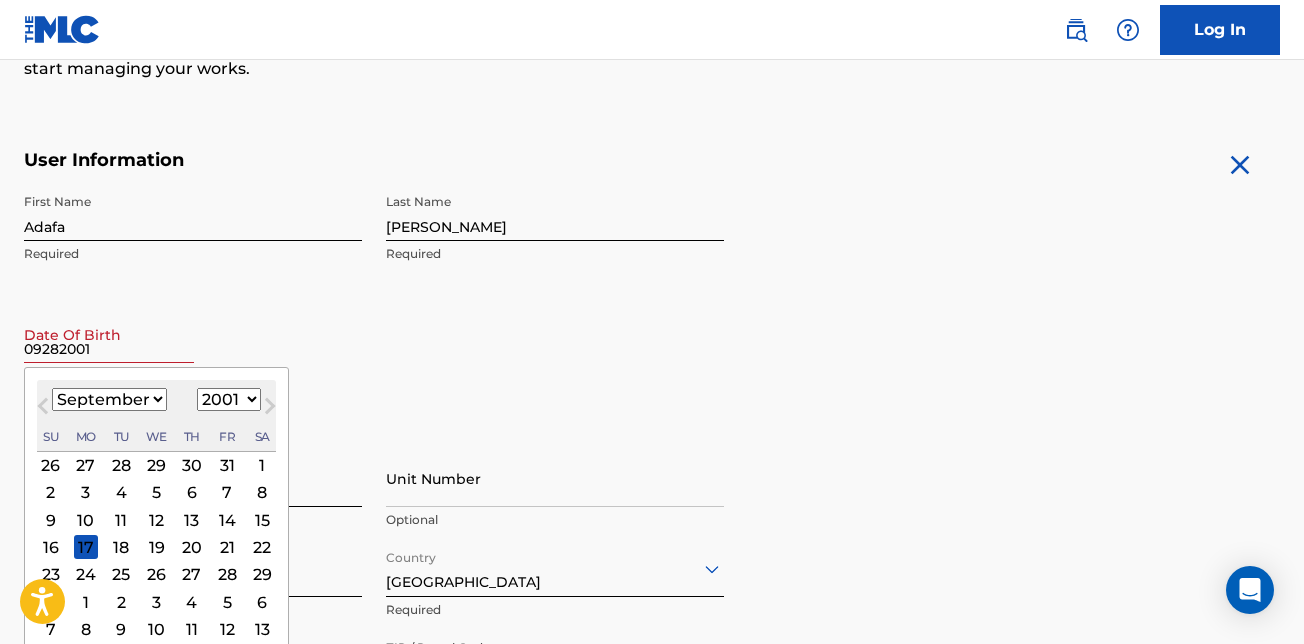 click on "28" at bounding box center (227, 575) 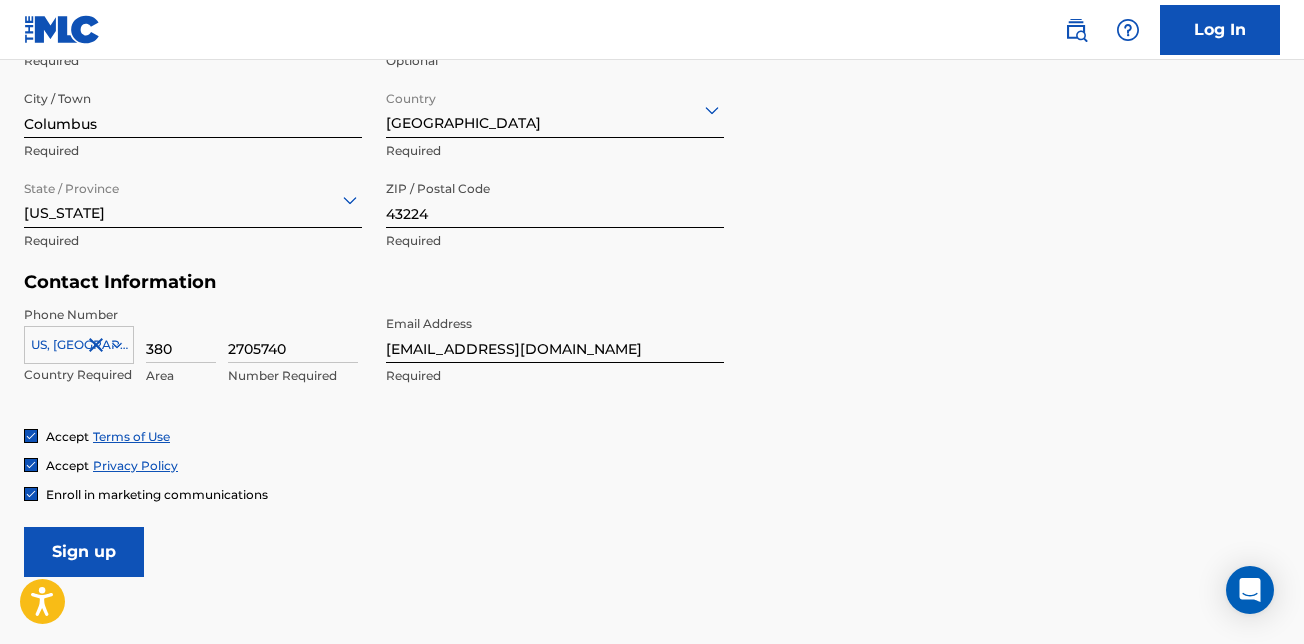 scroll, scrollTop: 794, scrollLeft: 0, axis: vertical 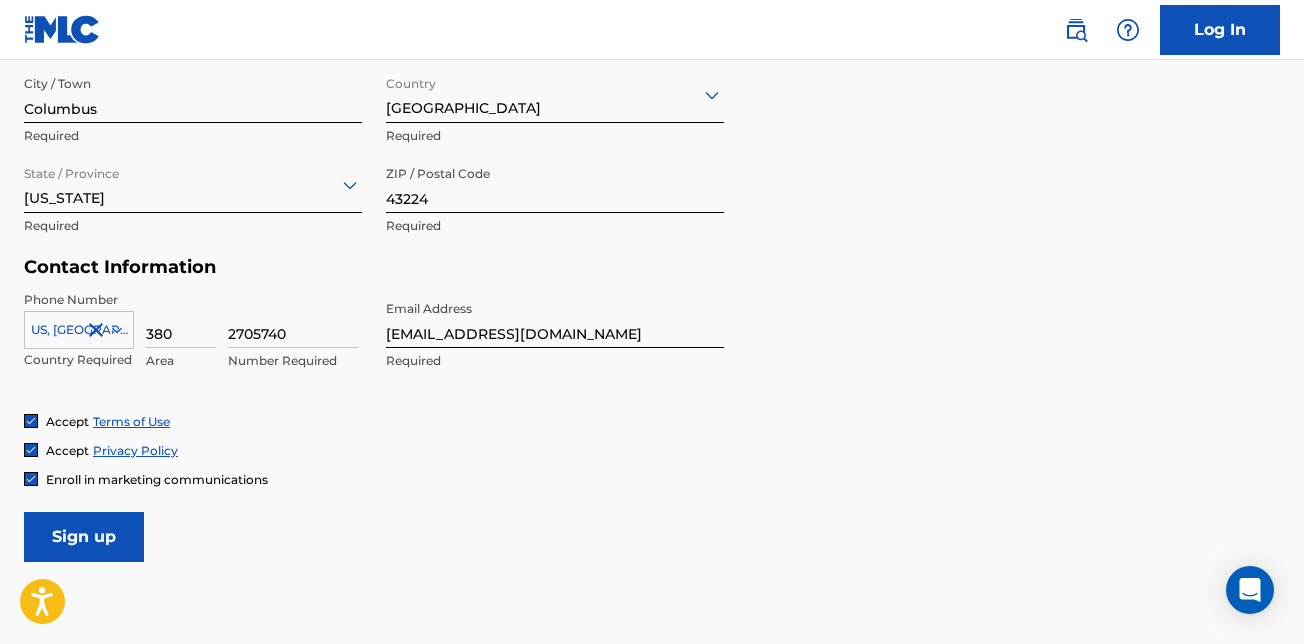 click on "Sign up" at bounding box center (84, 537) 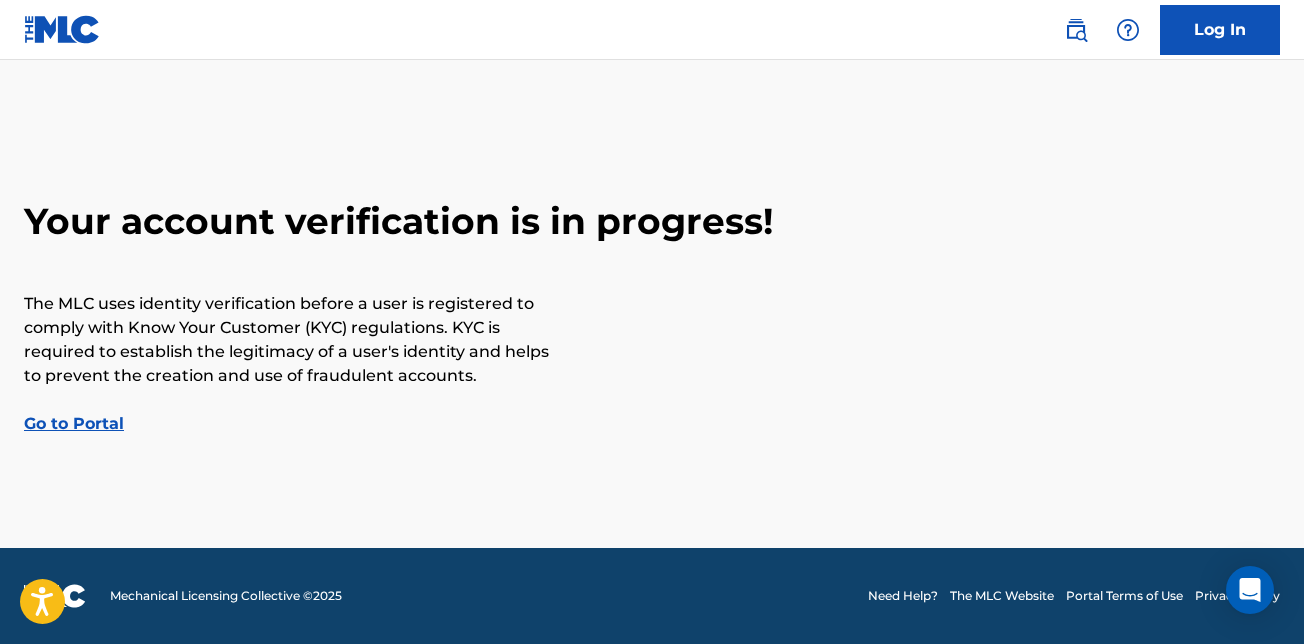 scroll, scrollTop: 0, scrollLeft: 0, axis: both 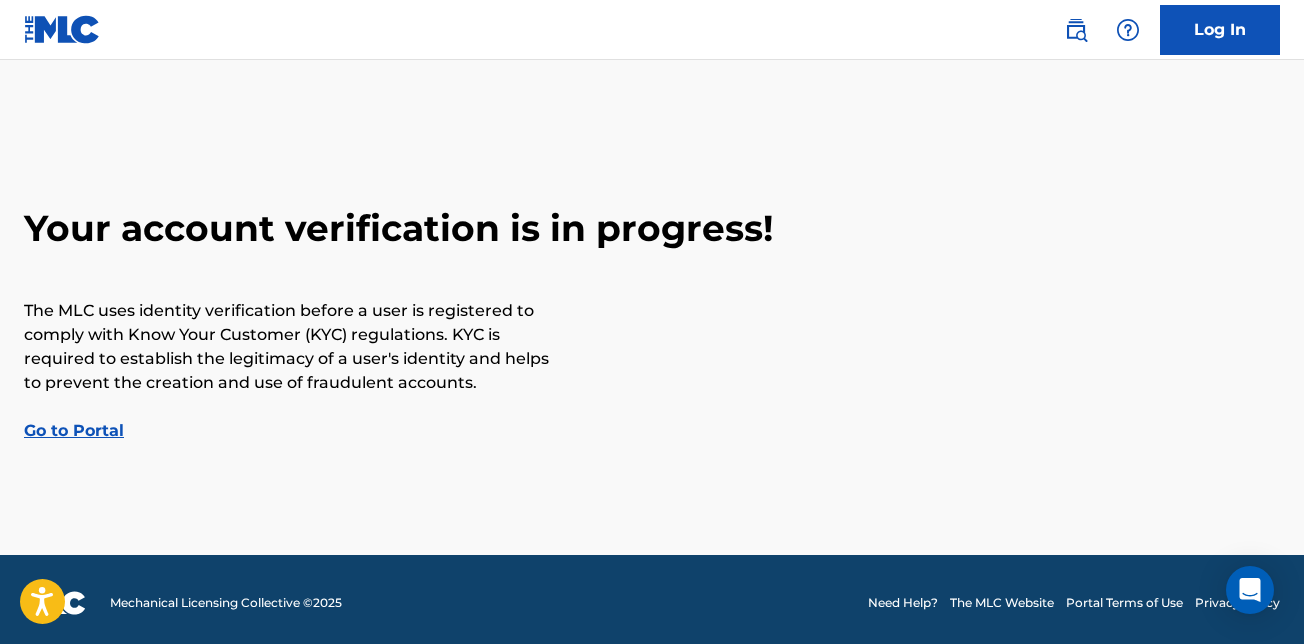 click on "Go to Portal" at bounding box center [74, 430] 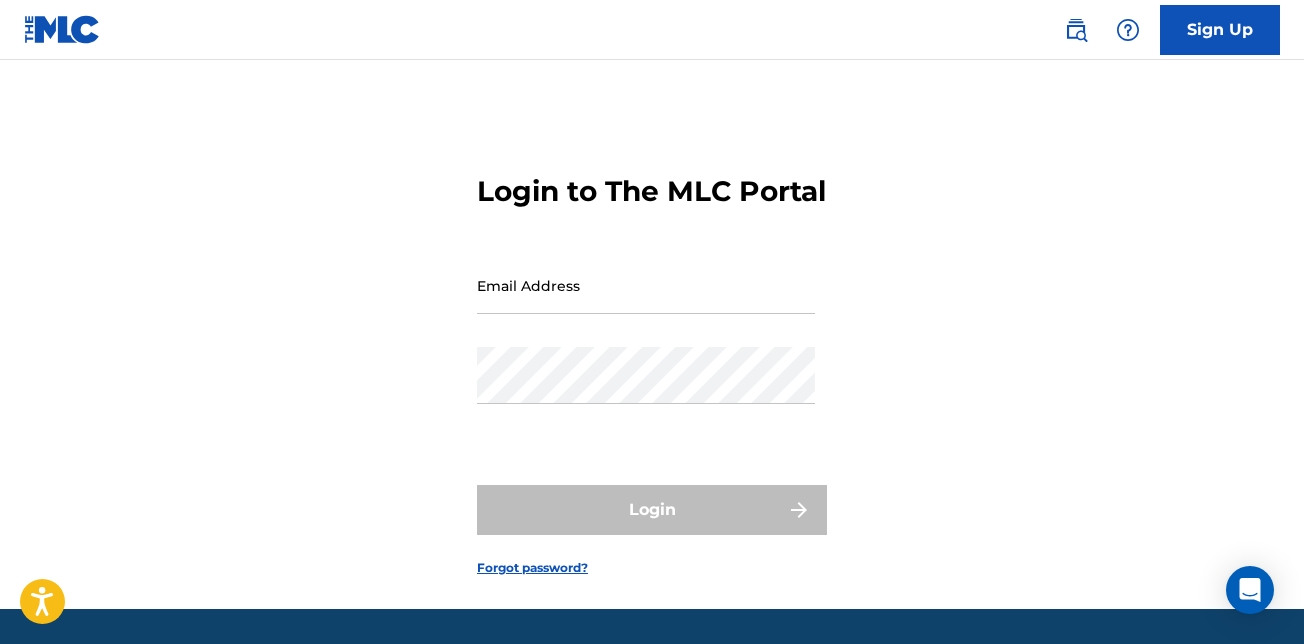 click on "Email Address" at bounding box center [646, 285] 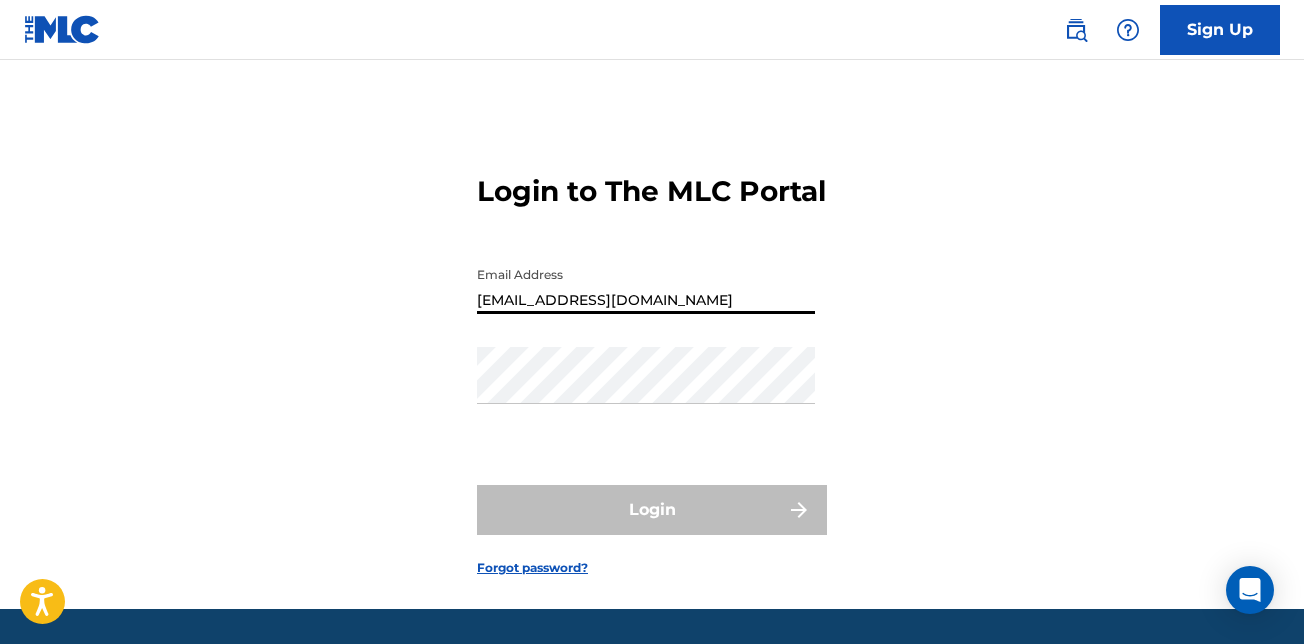 type on "[EMAIL_ADDRESS][DOMAIN_NAME]" 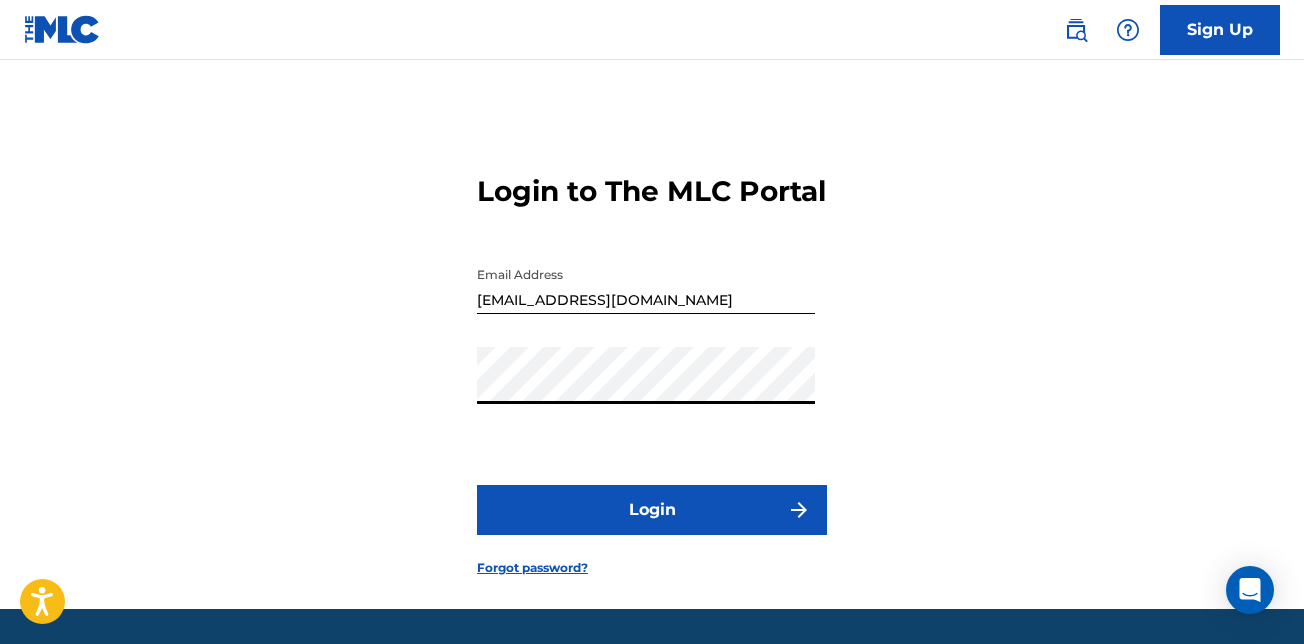 click on "Login" at bounding box center (652, 510) 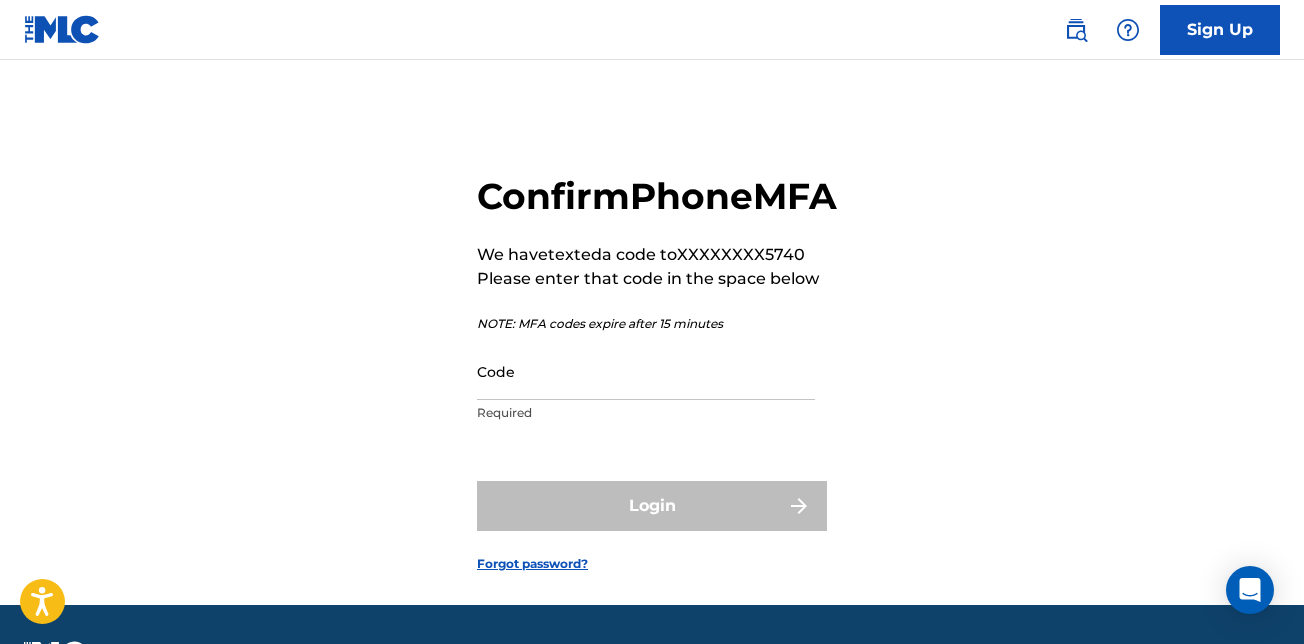 click on "Required" at bounding box center [646, 413] 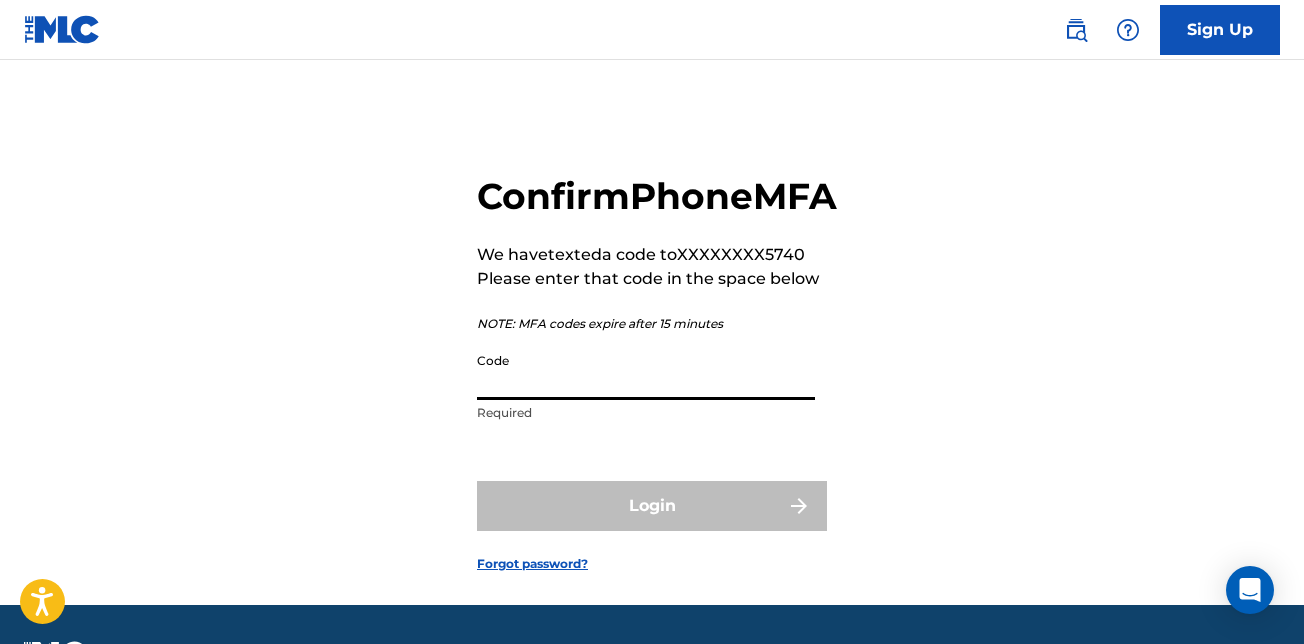 click on "Code" at bounding box center (646, 371) 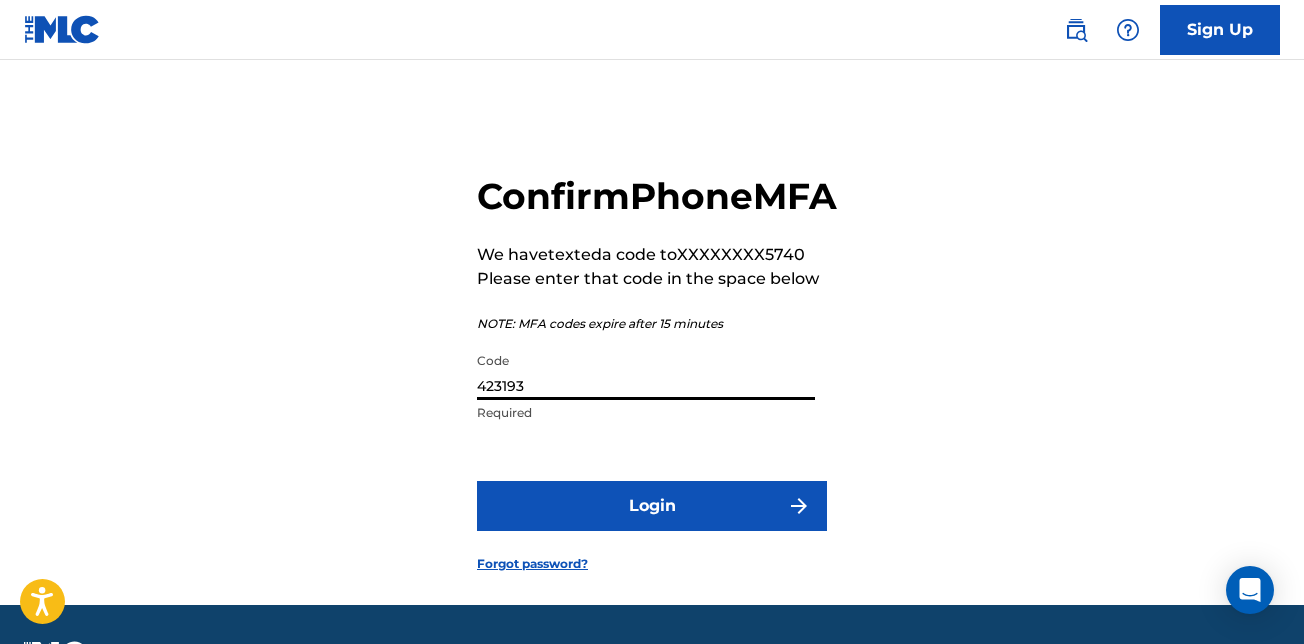 type on "423193" 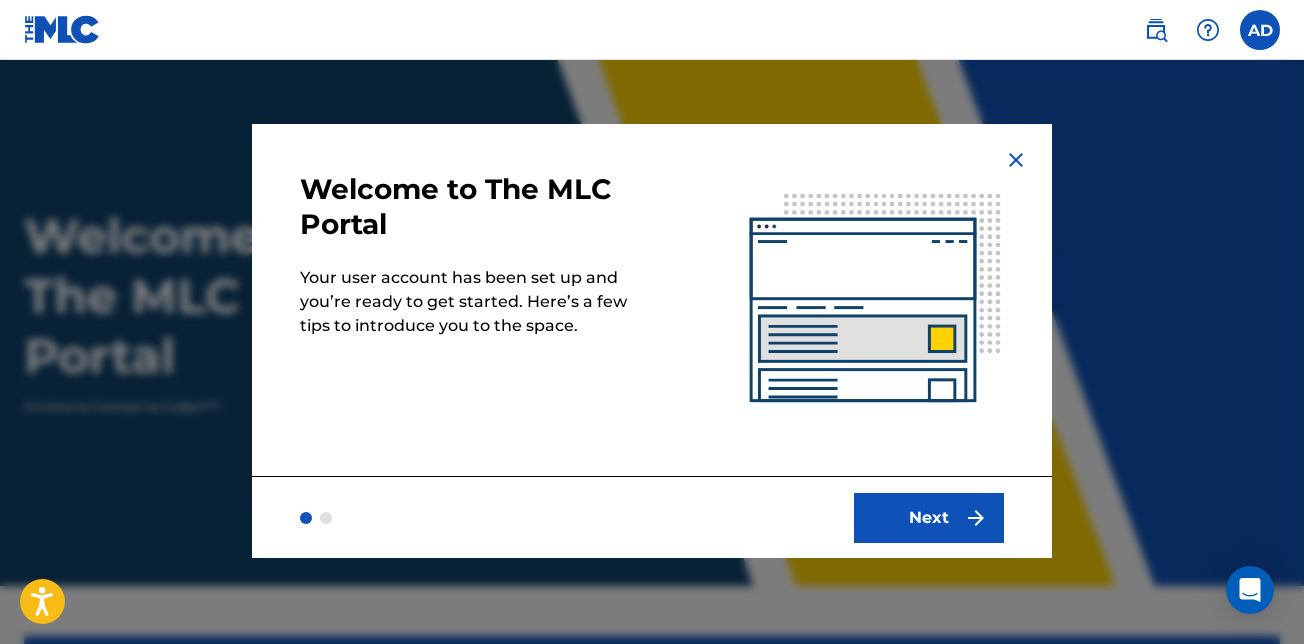scroll, scrollTop: 0, scrollLeft: 0, axis: both 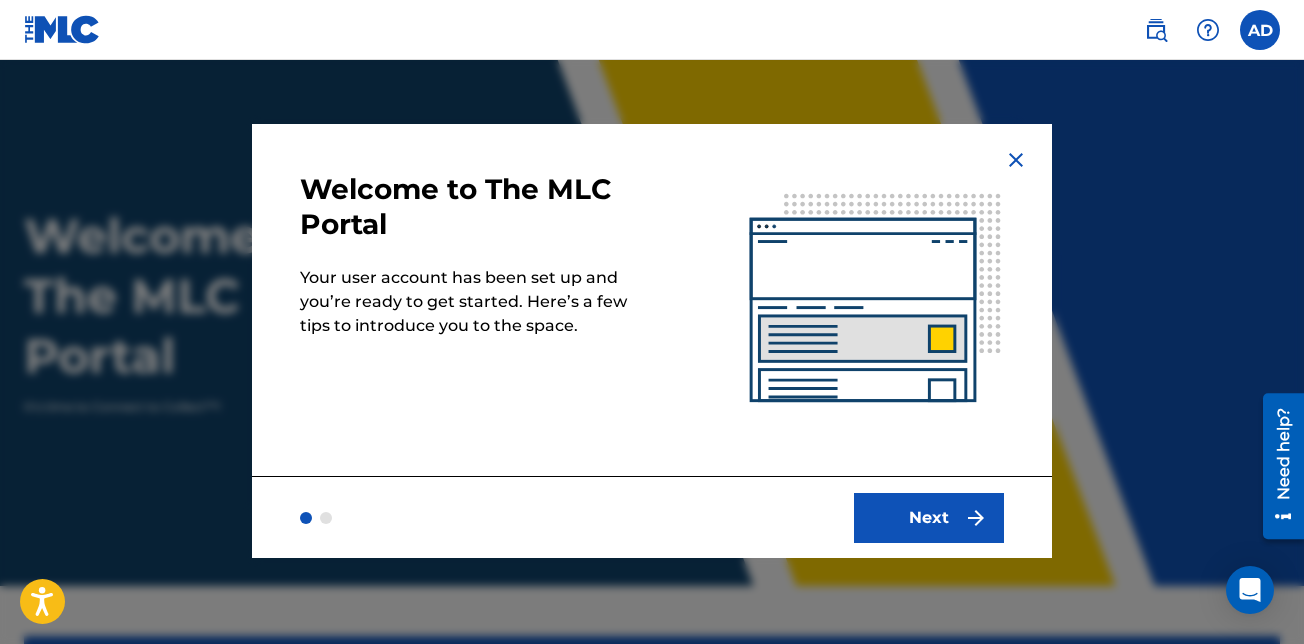 click on "Next" at bounding box center (929, 518) 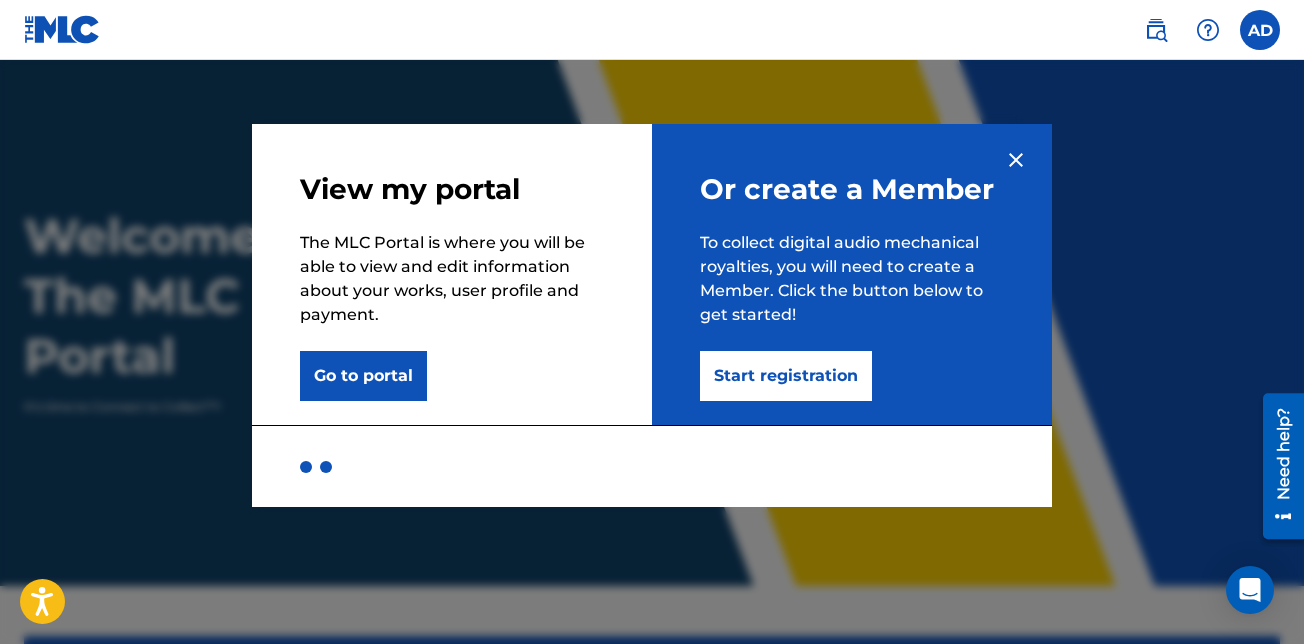 click on "Go to portal" at bounding box center [363, 376] 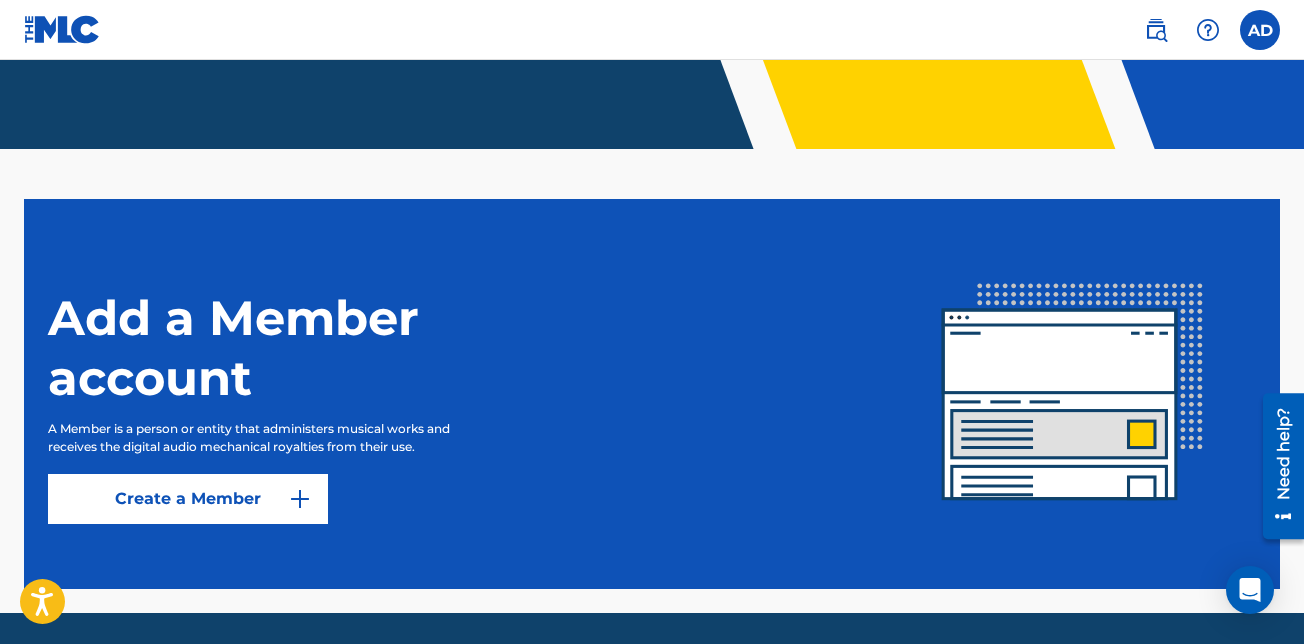 scroll, scrollTop: 502, scrollLeft: 0, axis: vertical 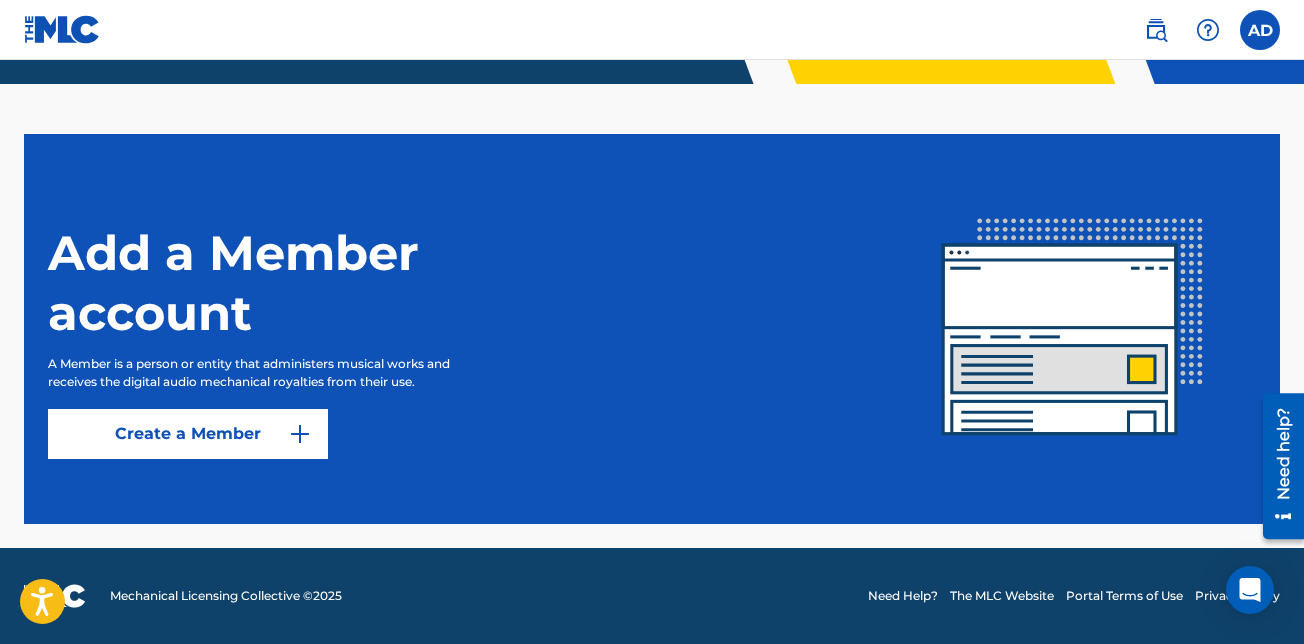 click at bounding box center (300, 434) 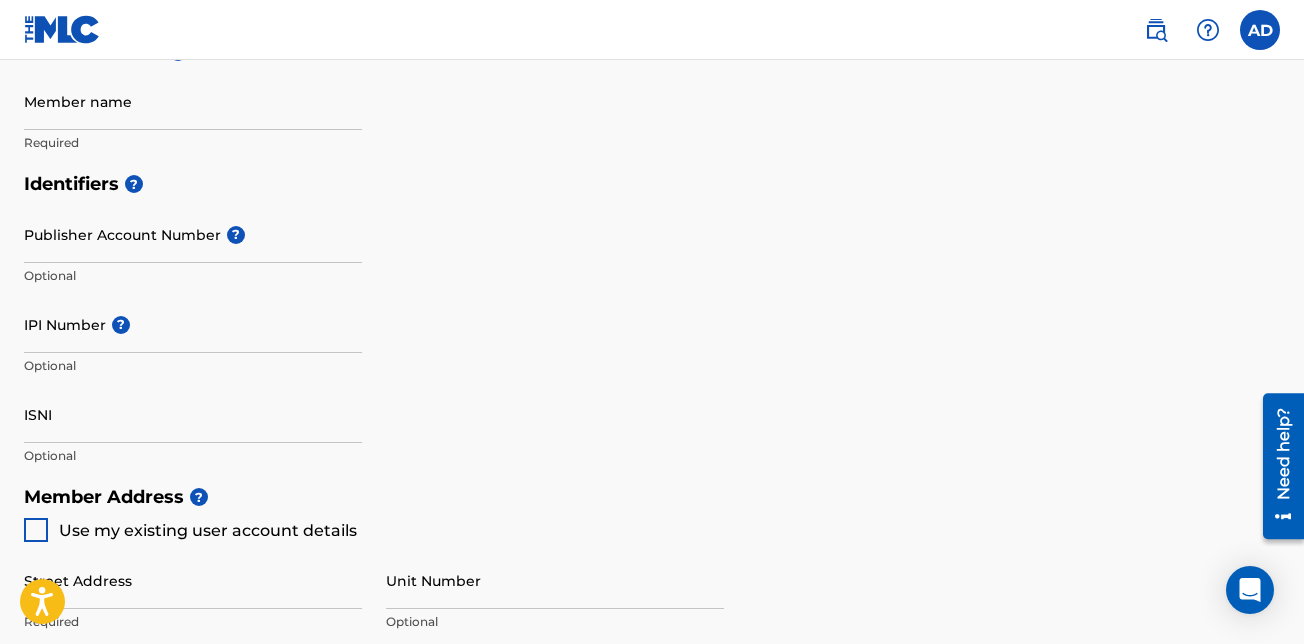 scroll, scrollTop: 0, scrollLeft: 0, axis: both 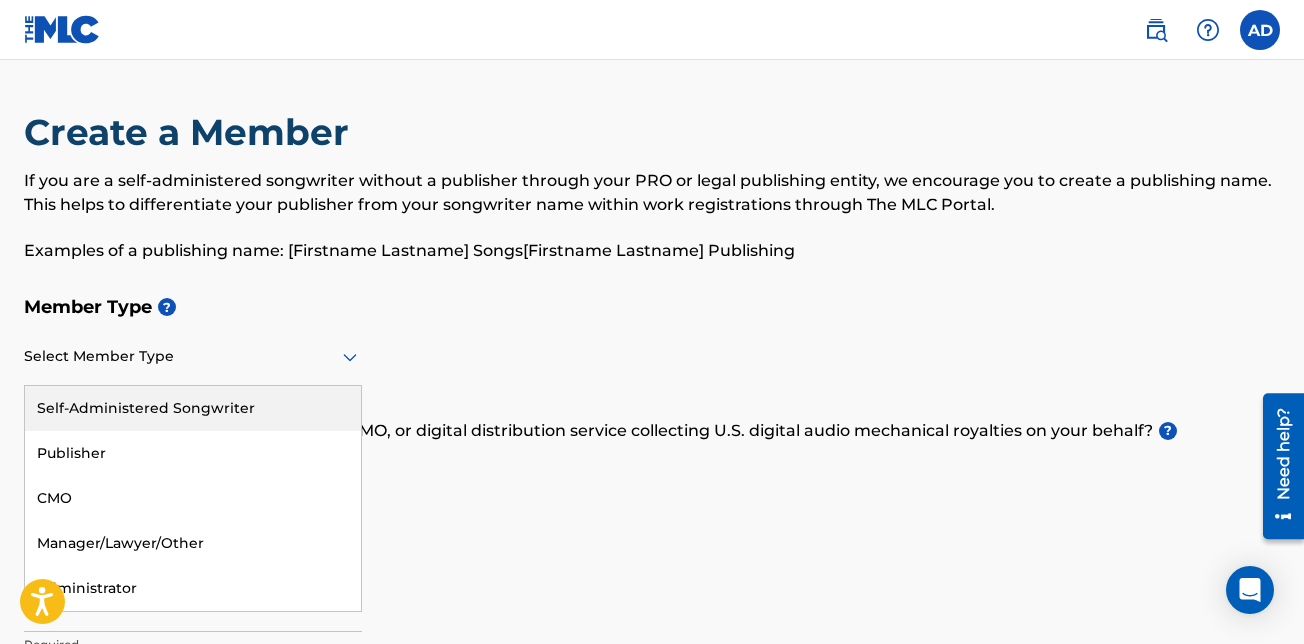 click 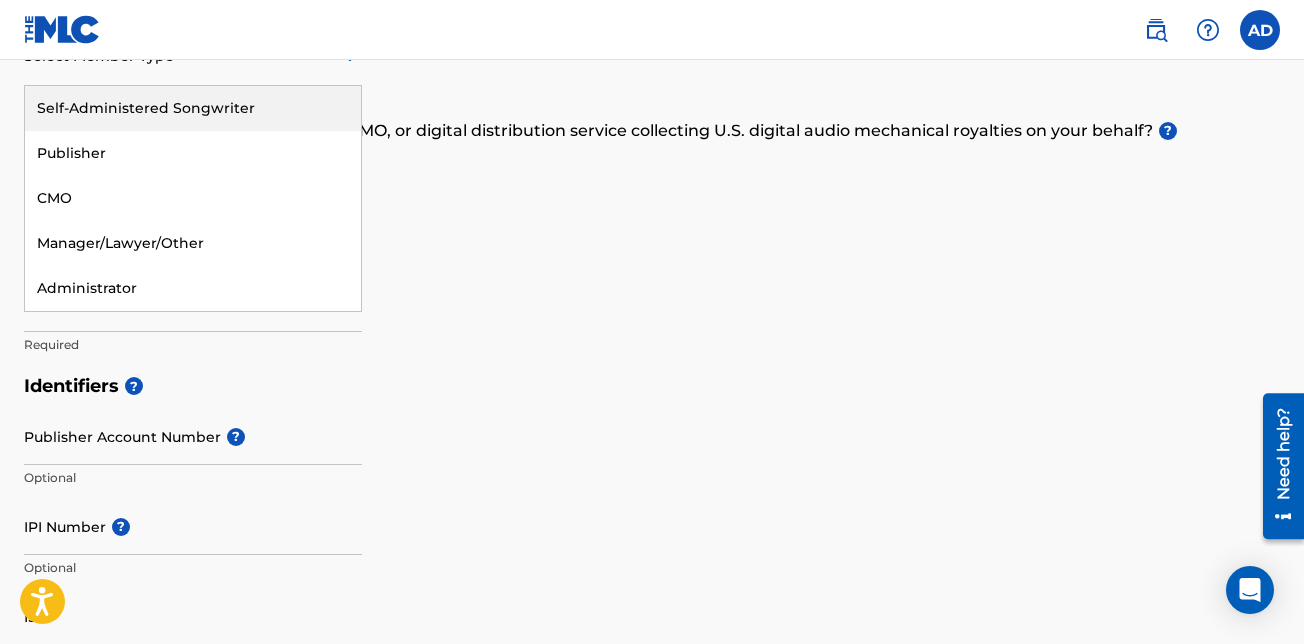 scroll, scrollTop: 100, scrollLeft: 0, axis: vertical 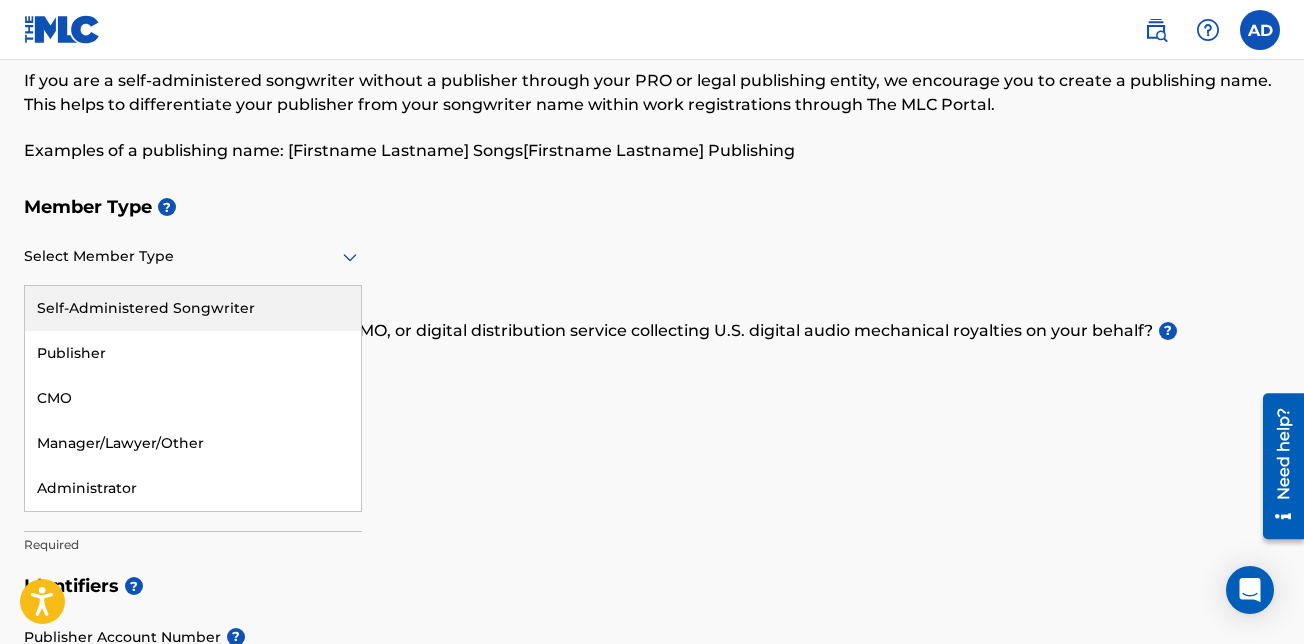 click on "Self-Administered Songwriter" at bounding box center [193, 308] 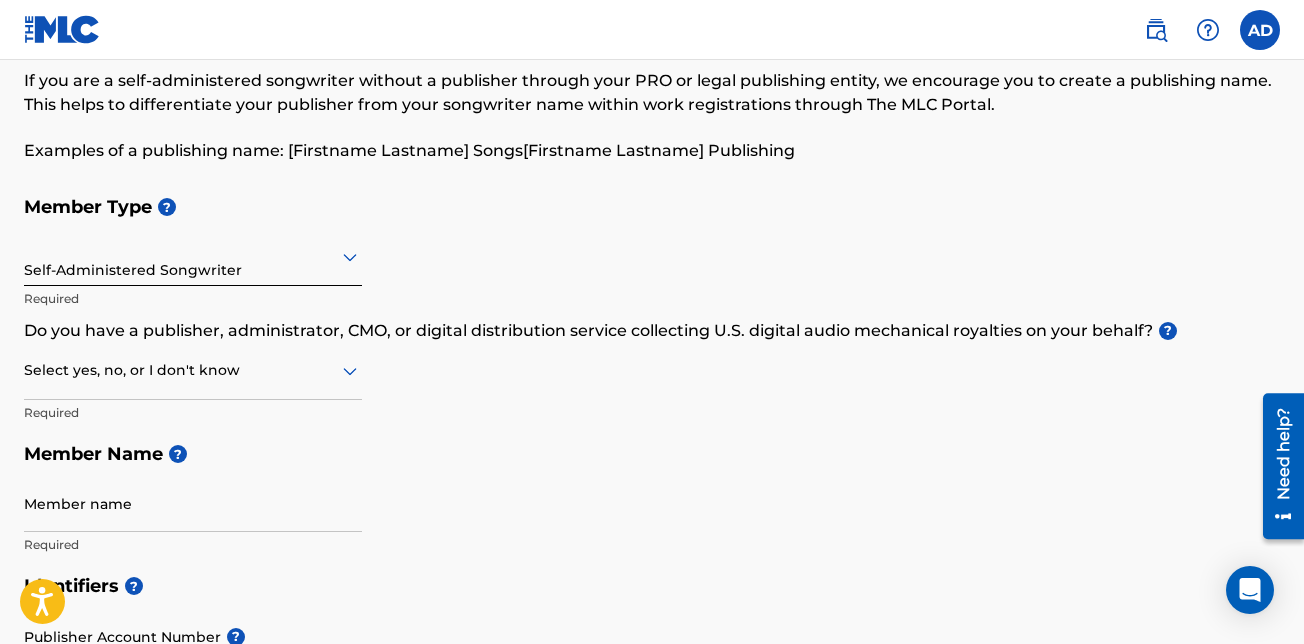 click 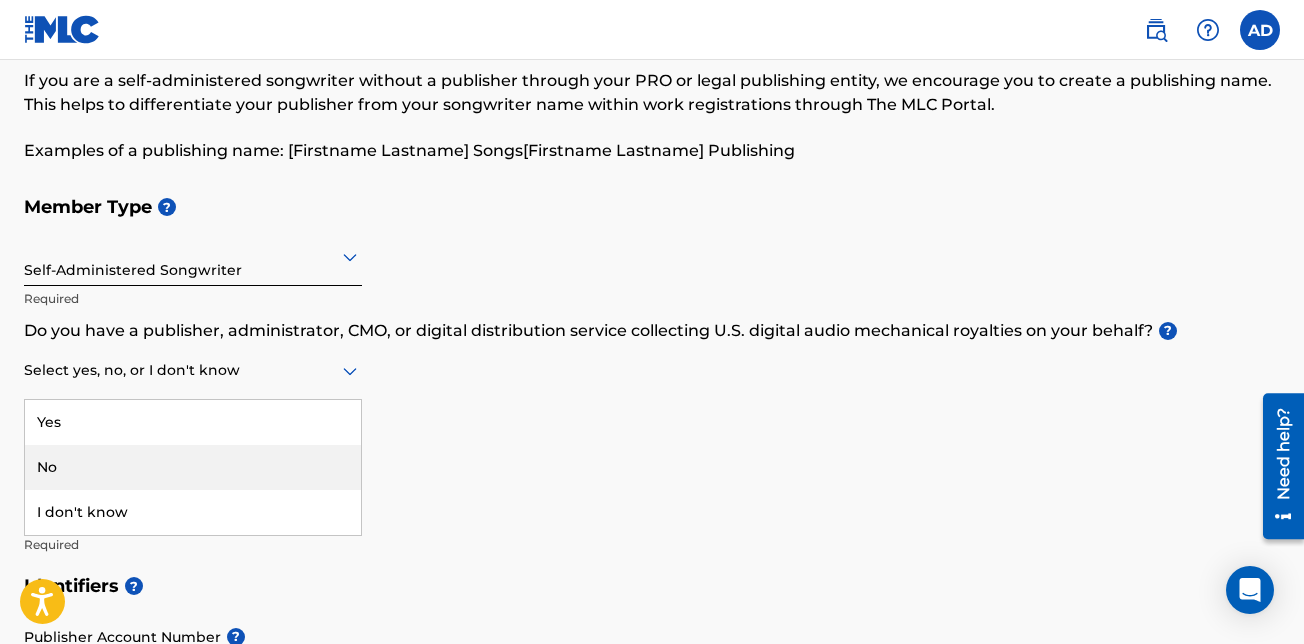 click on "No" at bounding box center [193, 467] 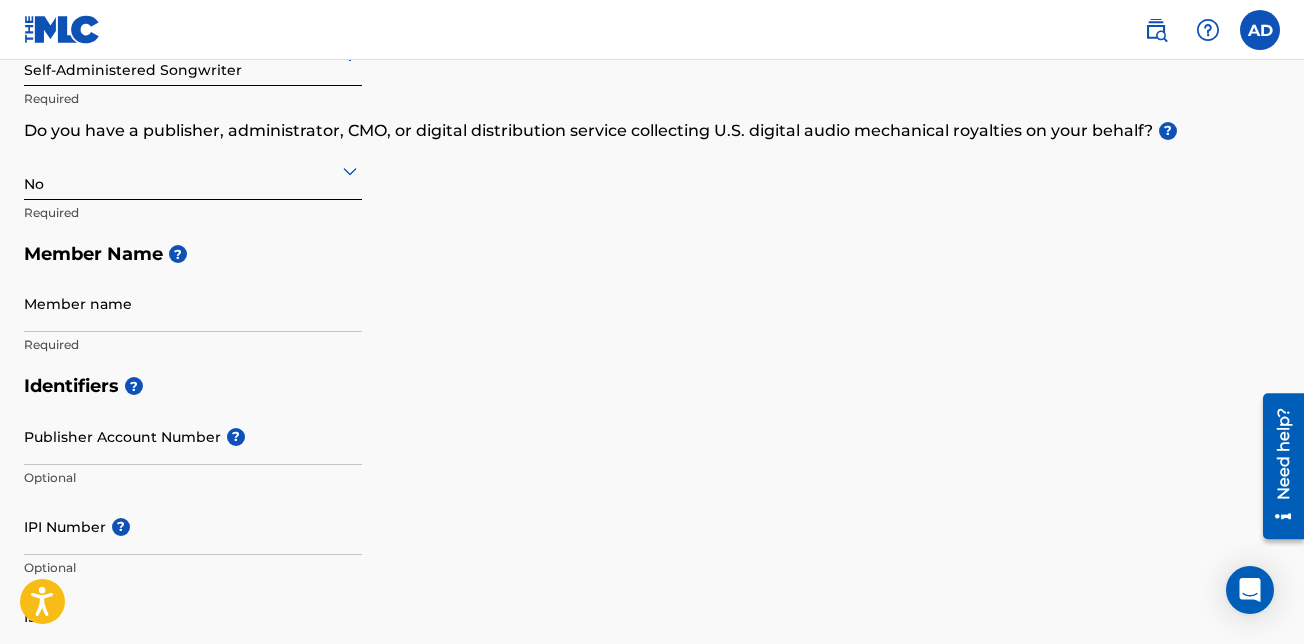 scroll, scrollTop: 500, scrollLeft: 0, axis: vertical 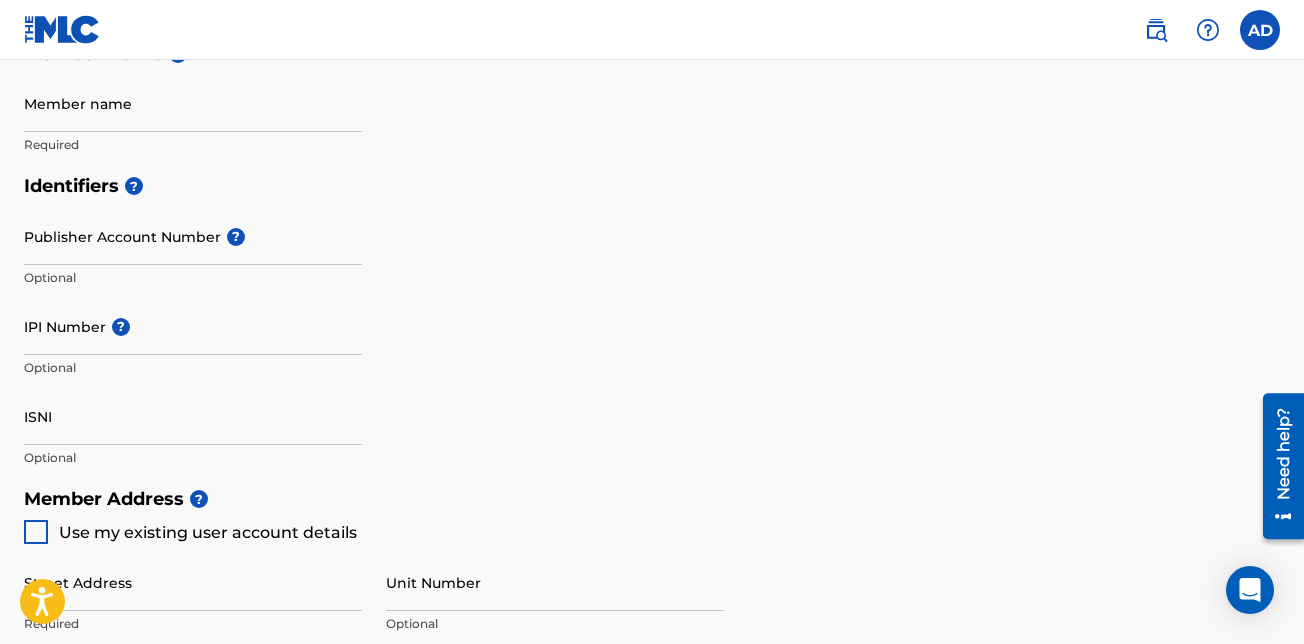 click on "Member name" at bounding box center [193, 103] 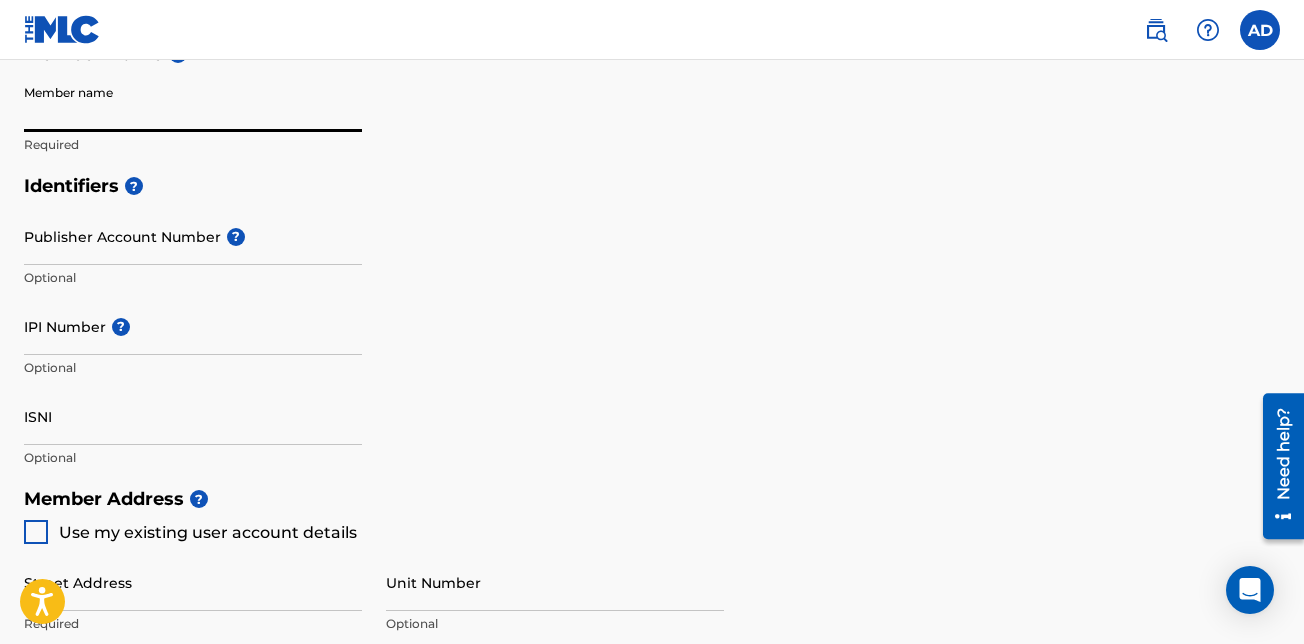 type on "[PERSON_NAME]" 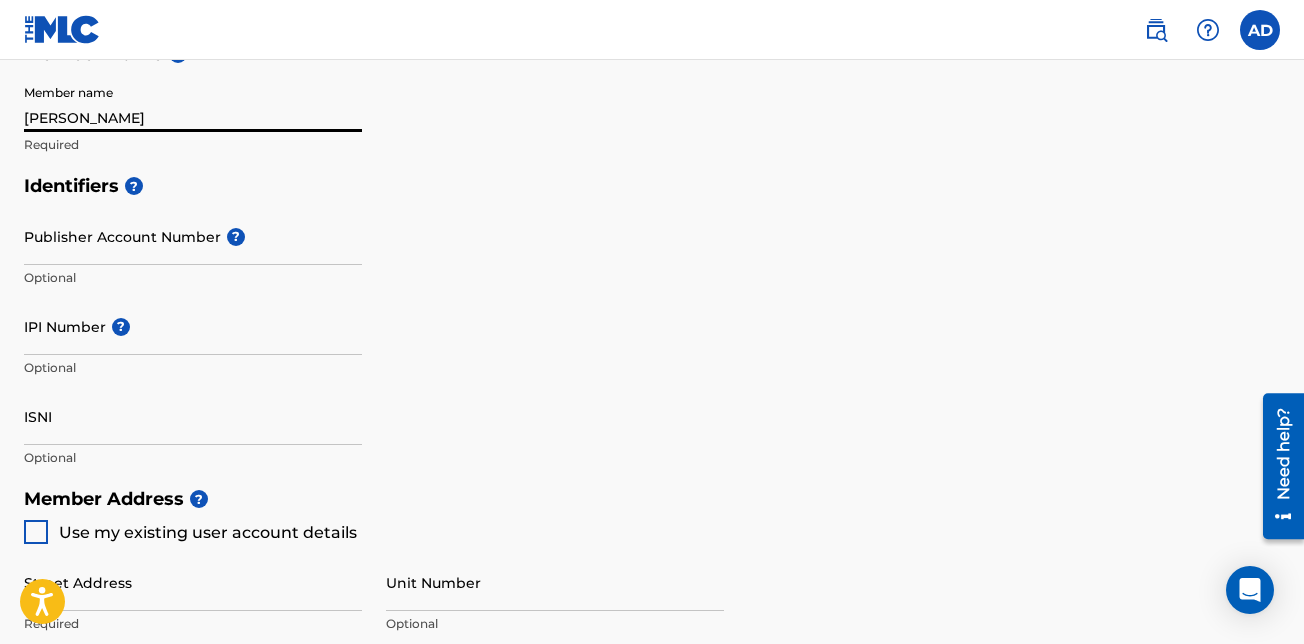 type on "[STREET_ADDRESS]" 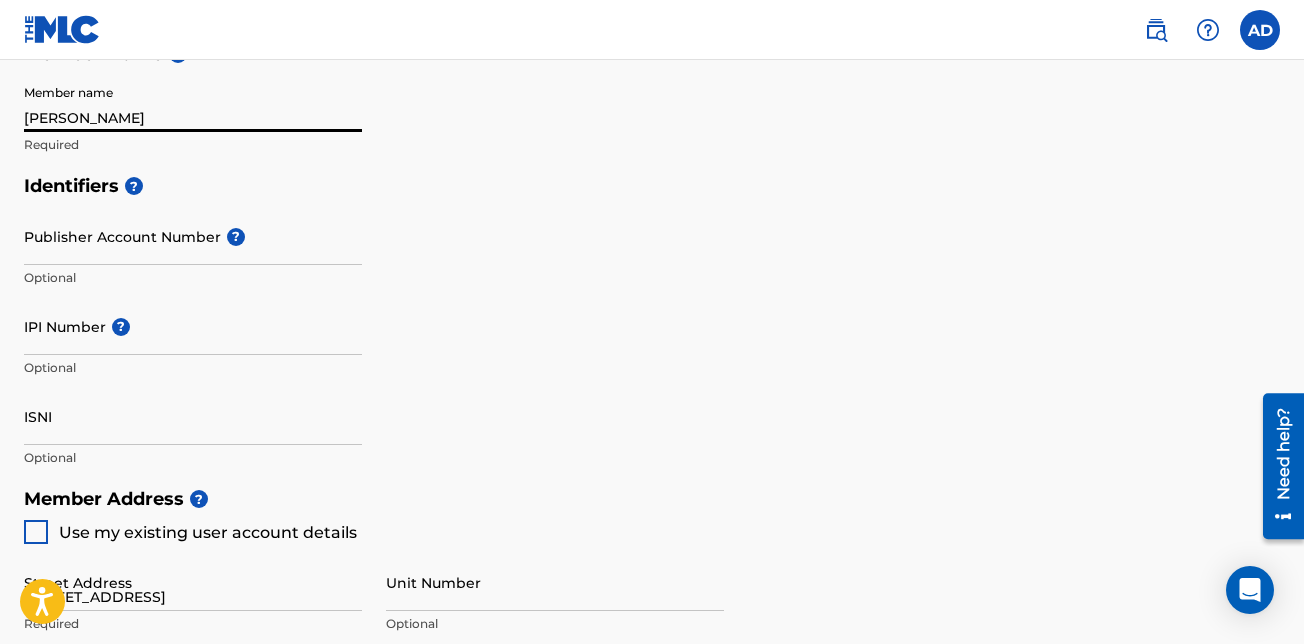 type on "Columbus" 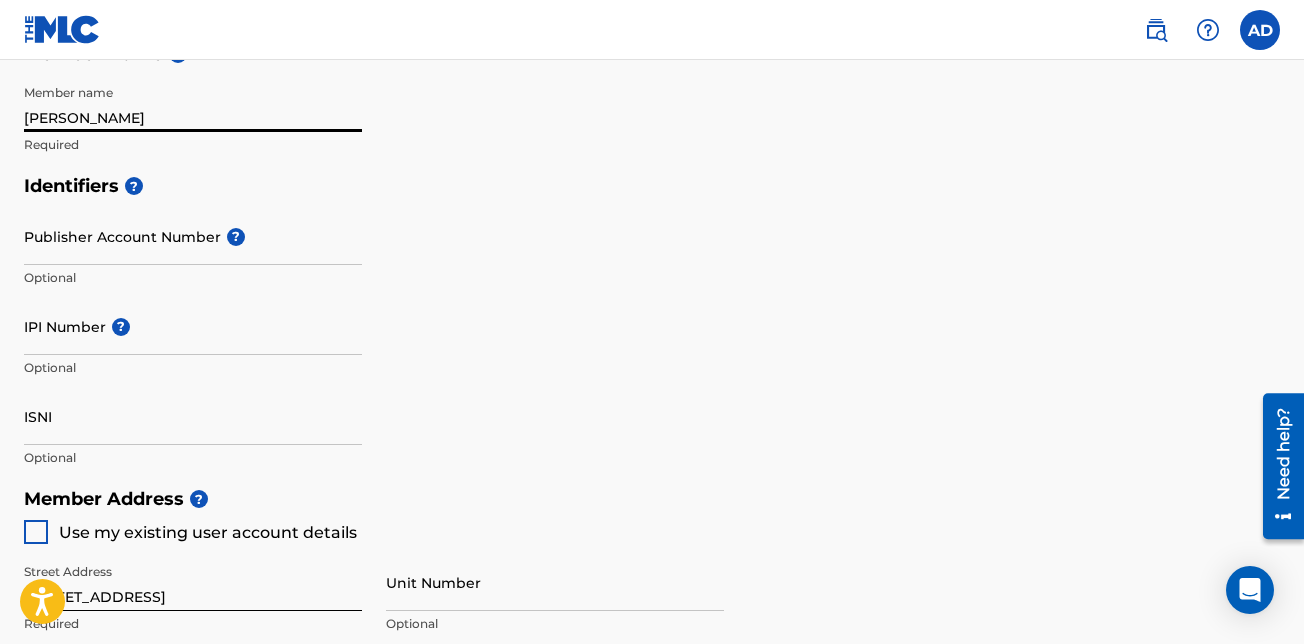scroll, scrollTop: 1194, scrollLeft: 0, axis: vertical 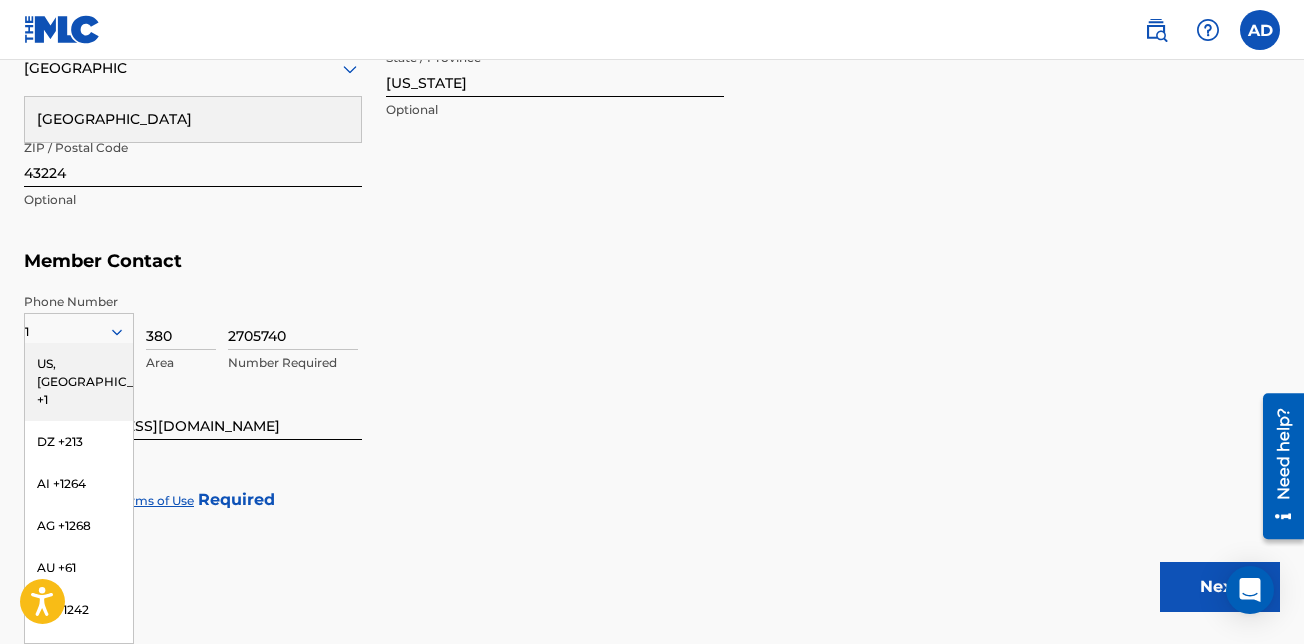 click on "US, [GEOGRAPHIC_DATA] +1" at bounding box center (79, 382) 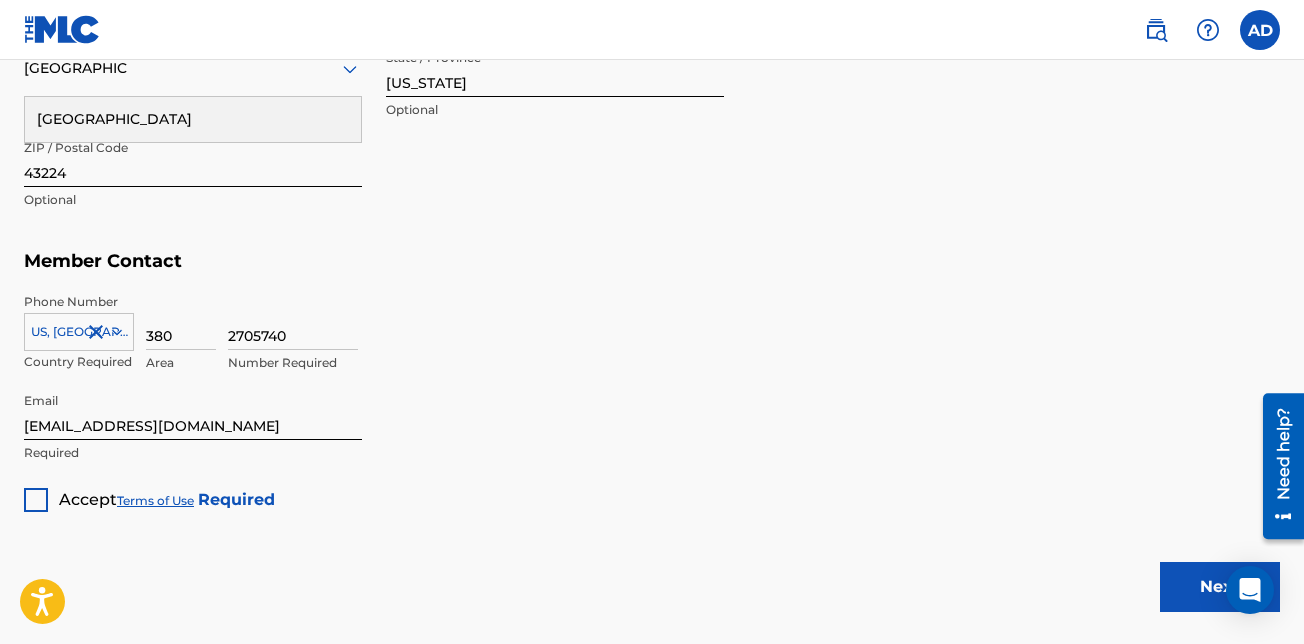 click on "Member Contact" at bounding box center (652, 261) 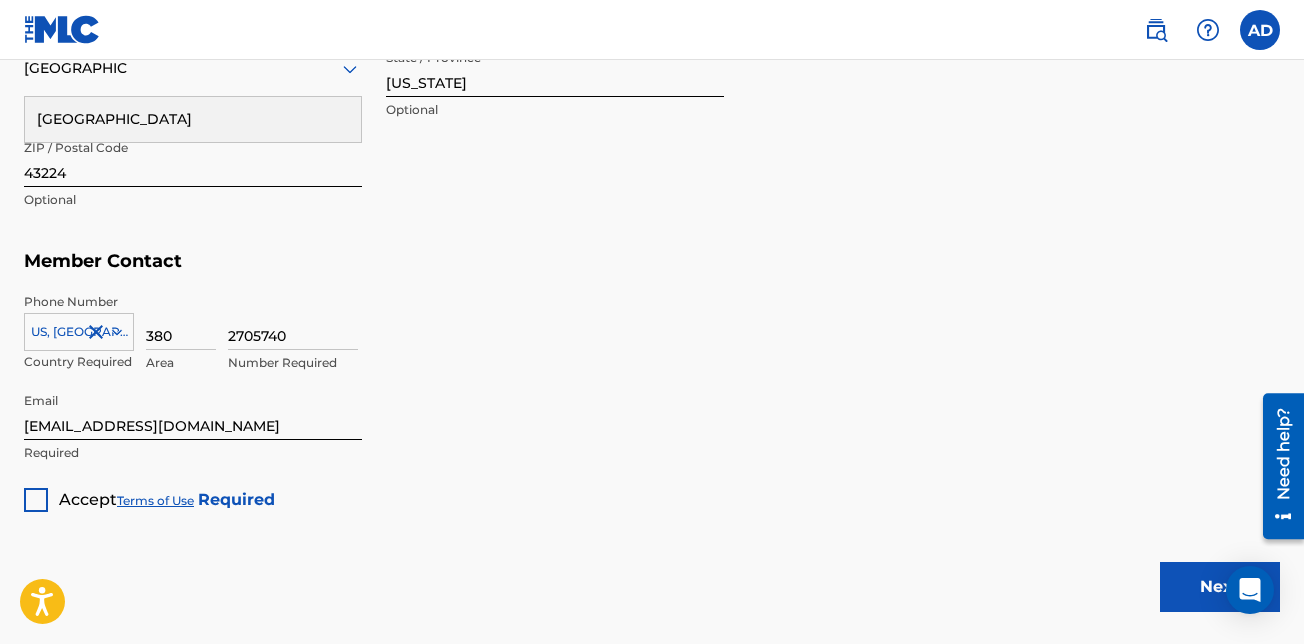 scroll, scrollTop: 1094, scrollLeft: 0, axis: vertical 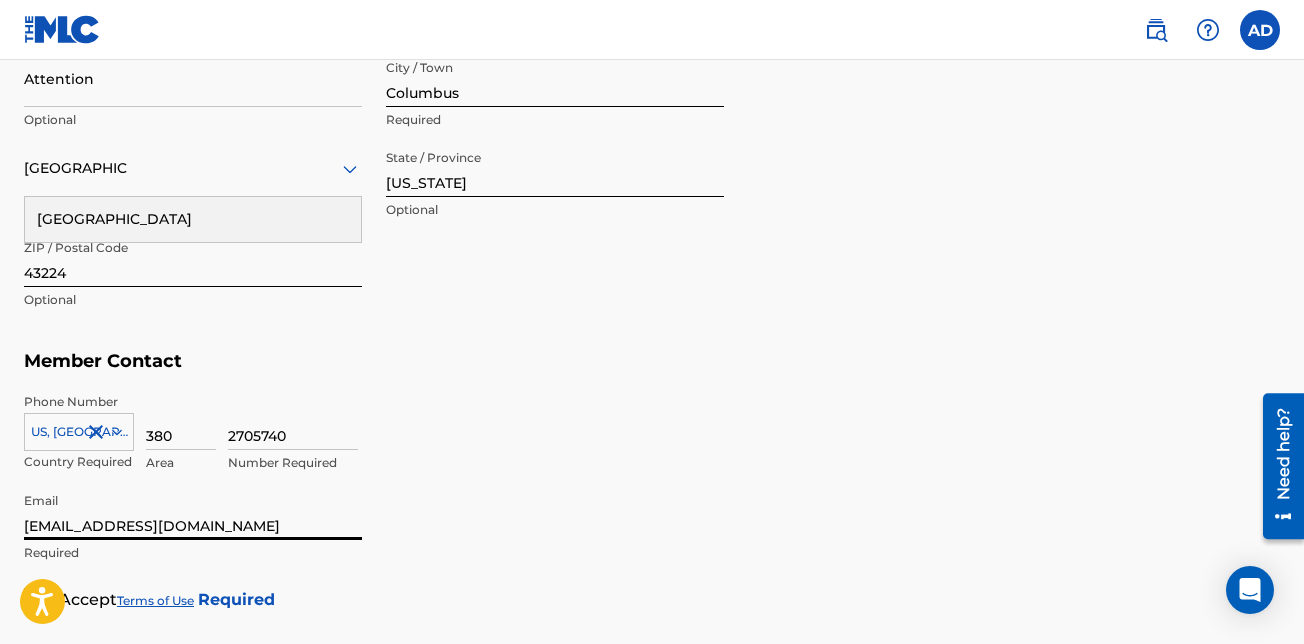 click on "[EMAIL_ADDRESS][DOMAIN_NAME]" at bounding box center (193, 511) 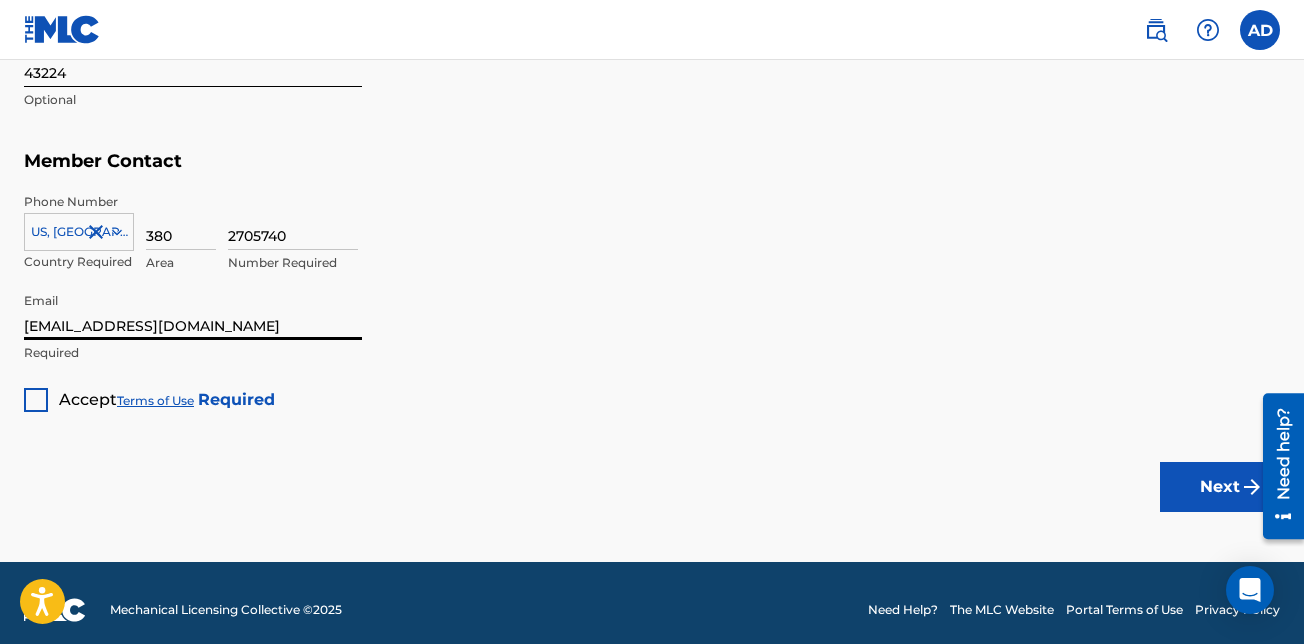 scroll, scrollTop: 1308, scrollLeft: 0, axis: vertical 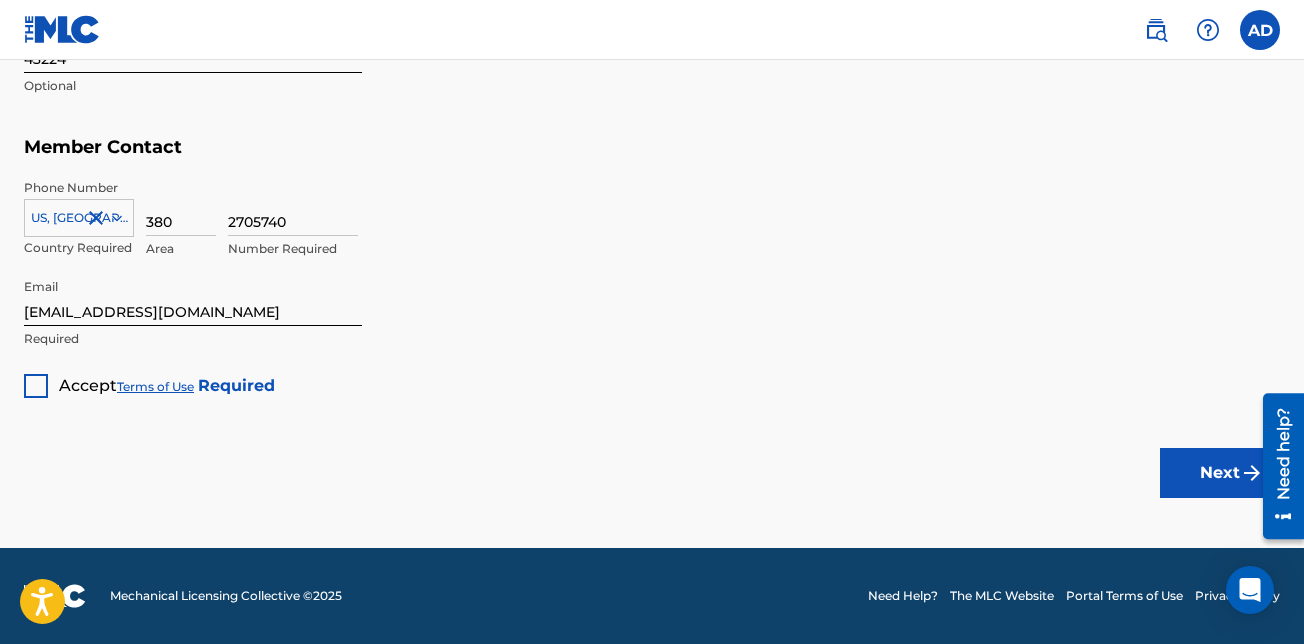click at bounding box center (36, 386) 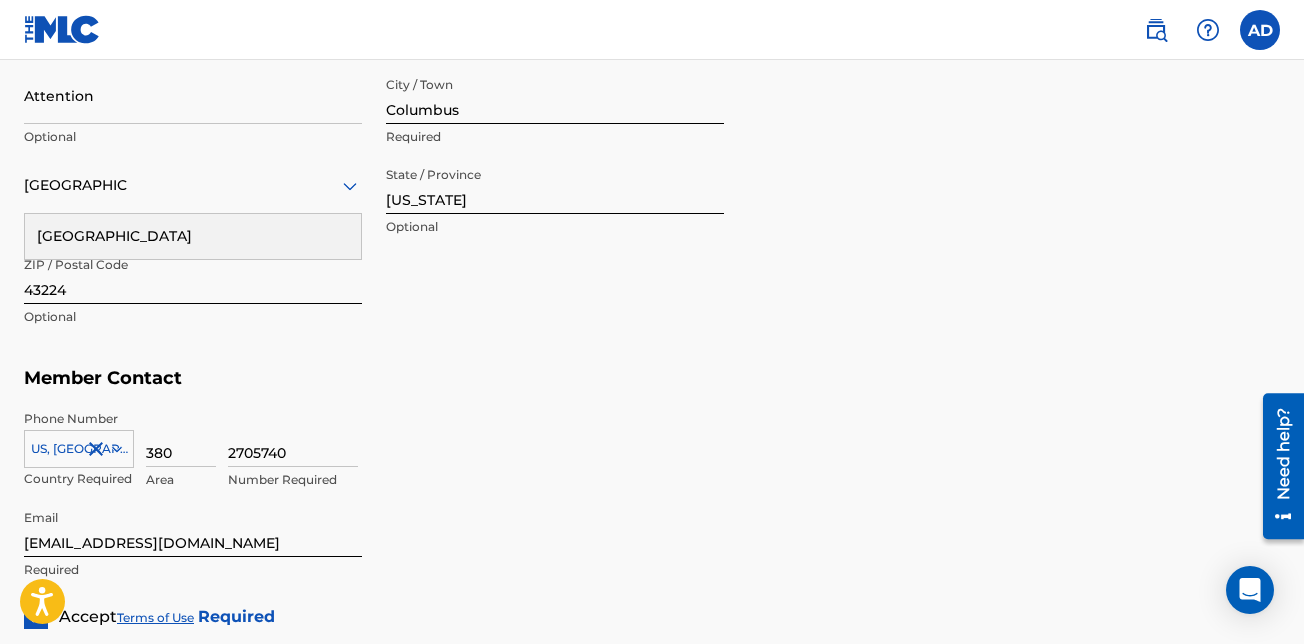 scroll, scrollTop: 1308, scrollLeft: 0, axis: vertical 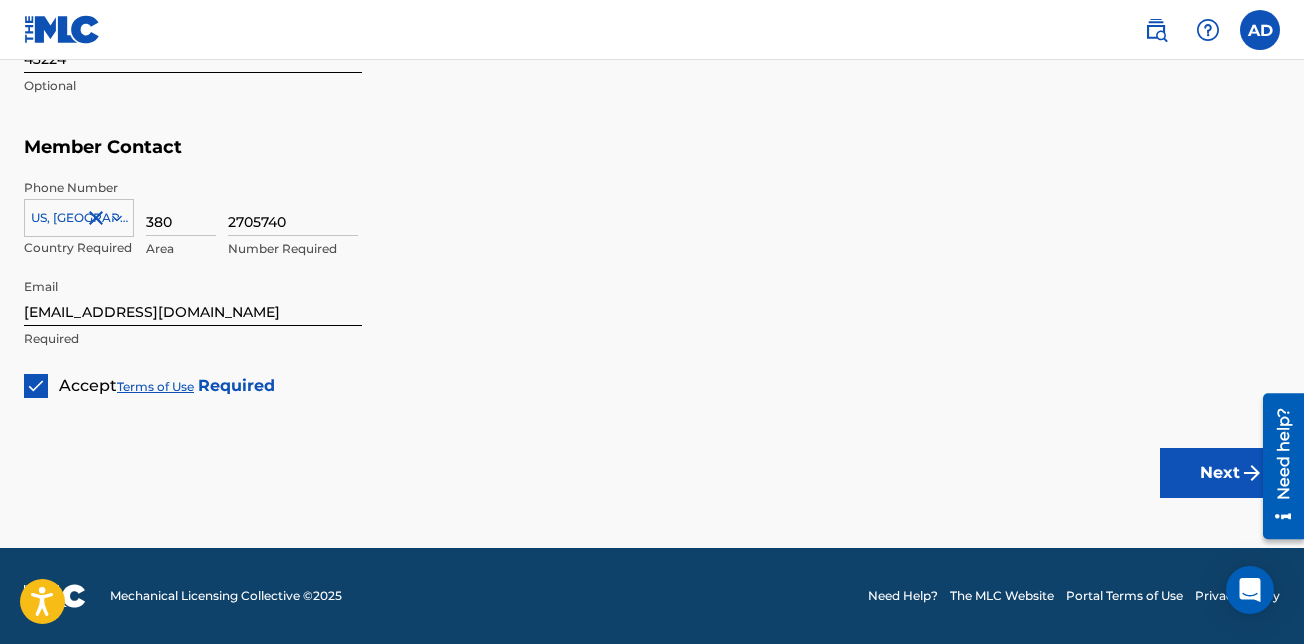click on "Next" at bounding box center (1220, 473) 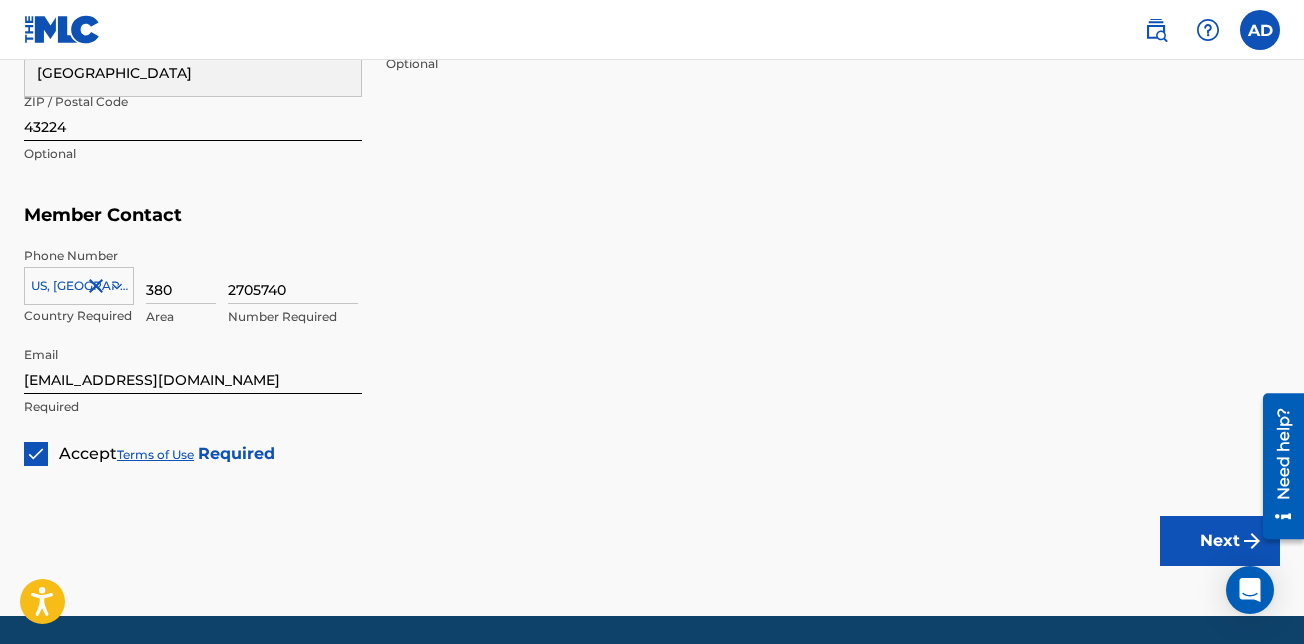 scroll, scrollTop: 1308, scrollLeft: 0, axis: vertical 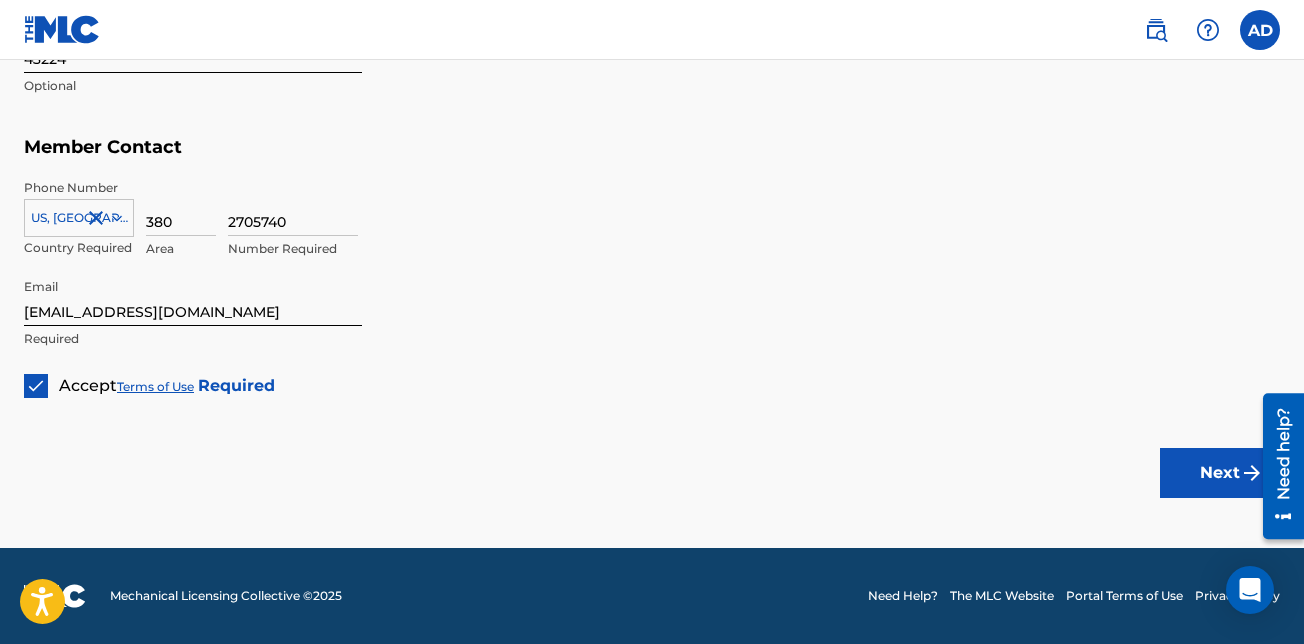 type 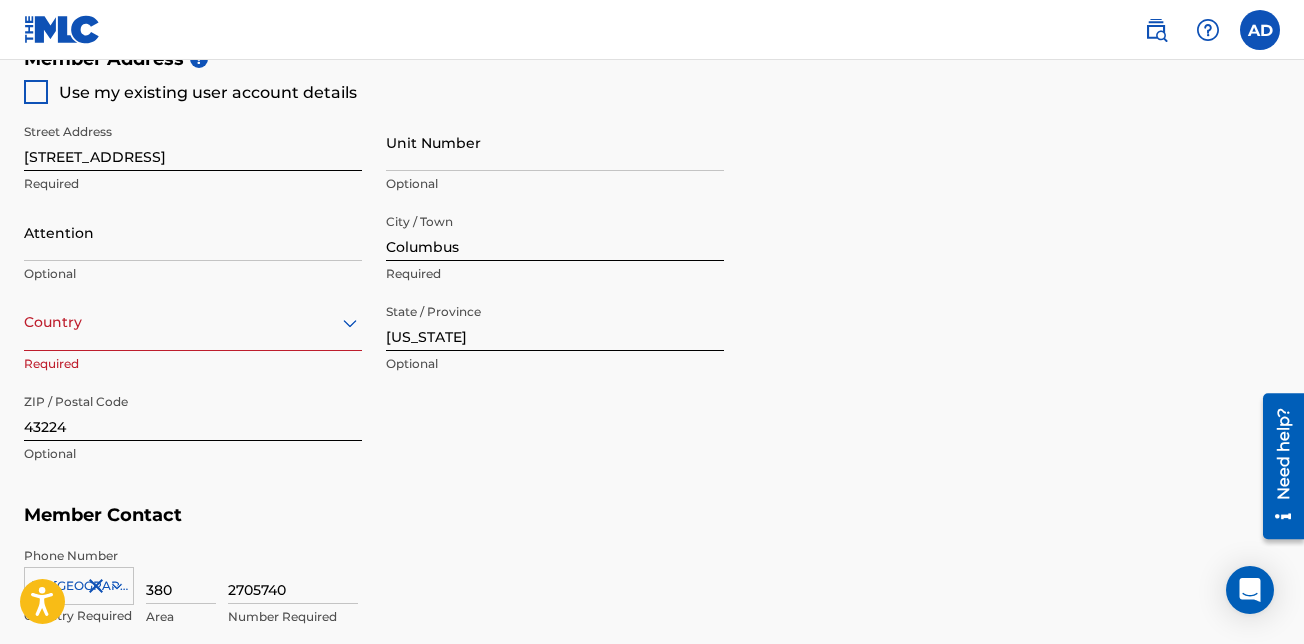 click at bounding box center (193, 322) 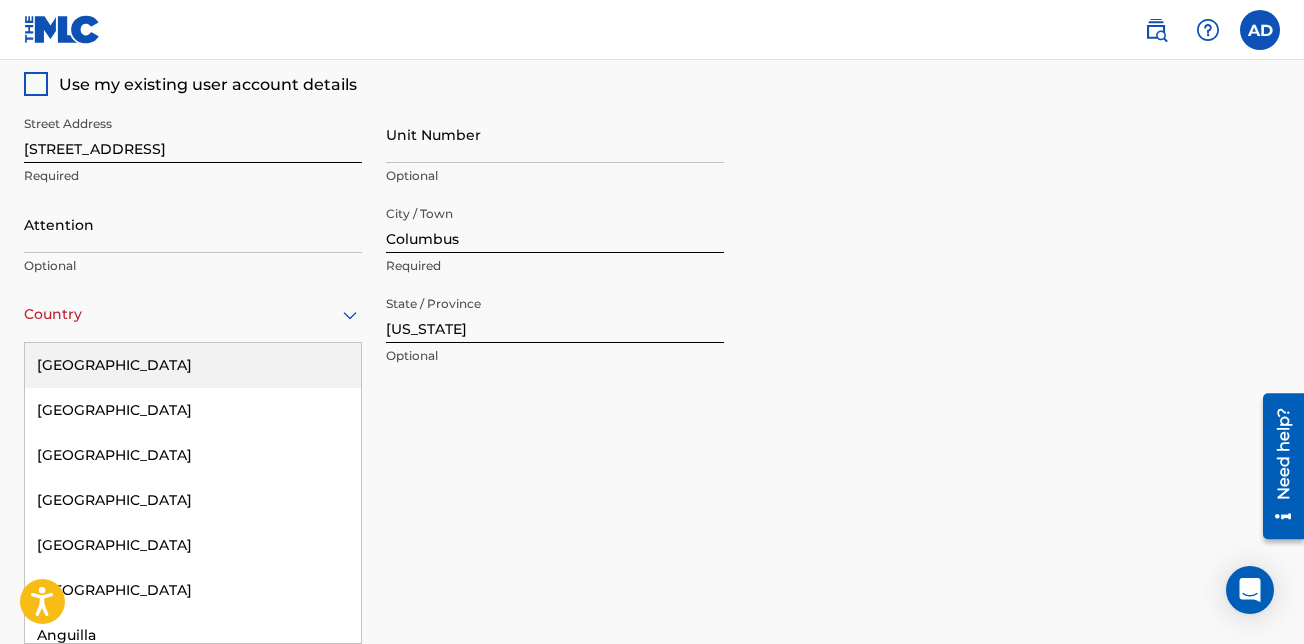 click on "[GEOGRAPHIC_DATA]" at bounding box center [193, 365] 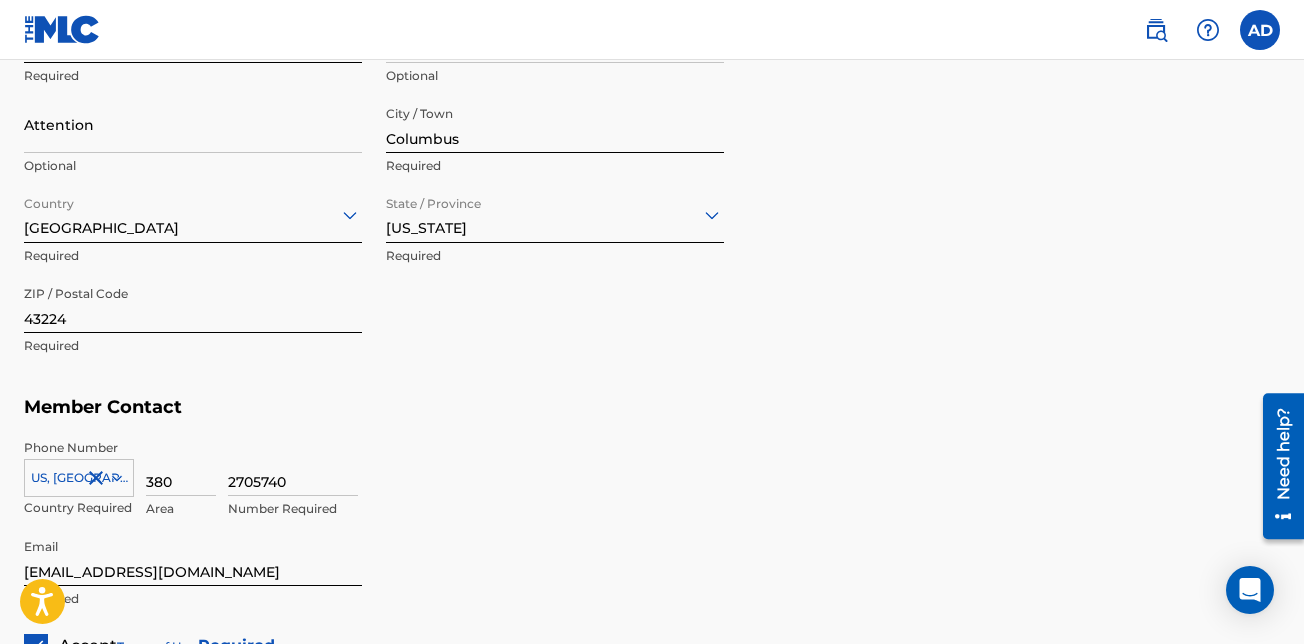 scroll, scrollTop: 1308, scrollLeft: 0, axis: vertical 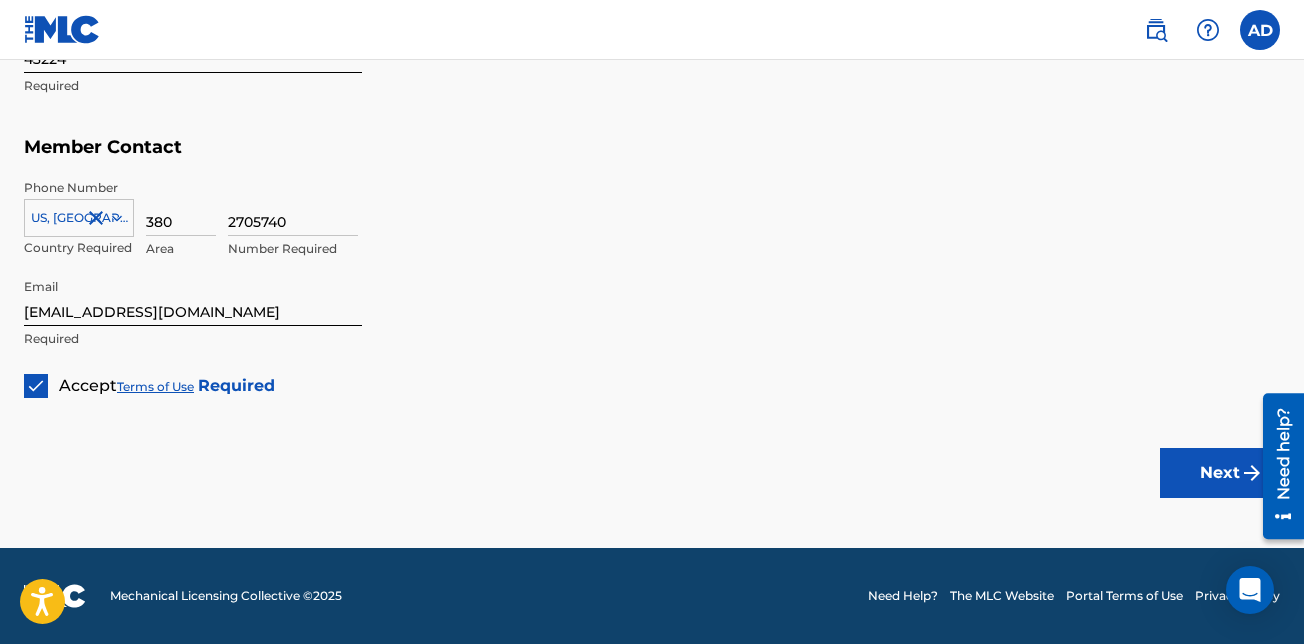 click on "Next" at bounding box center (1220, 473) 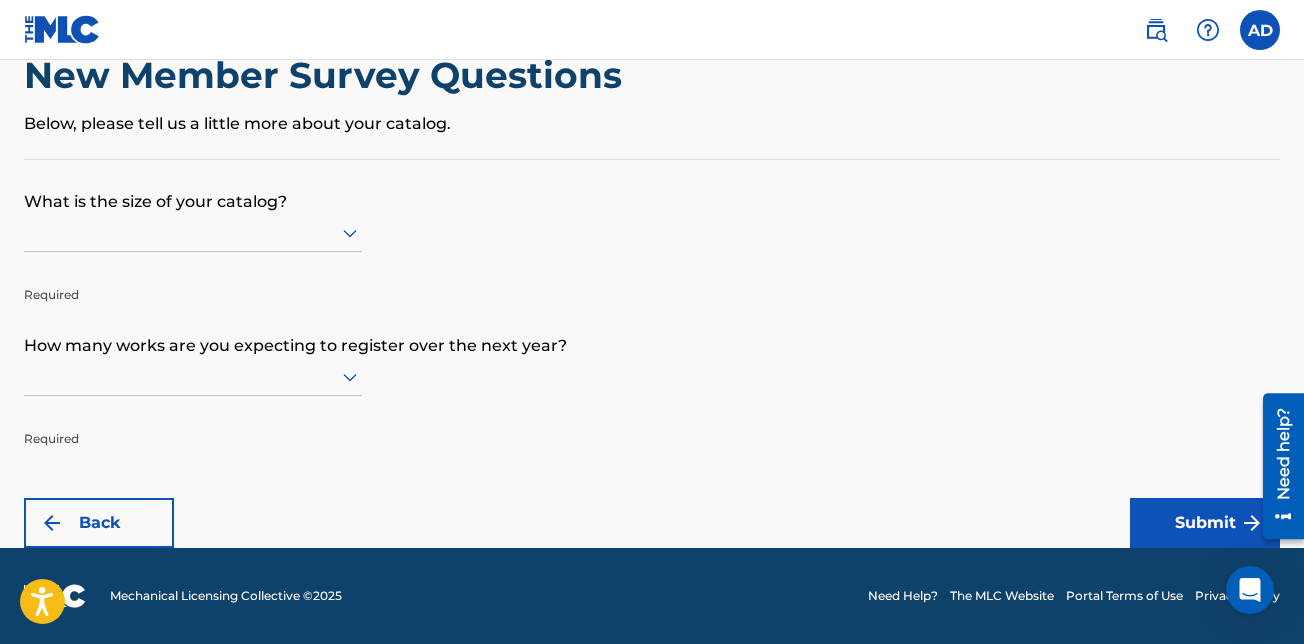 scroll, scrollTop: 0, scrollLeft: 0, axis: both 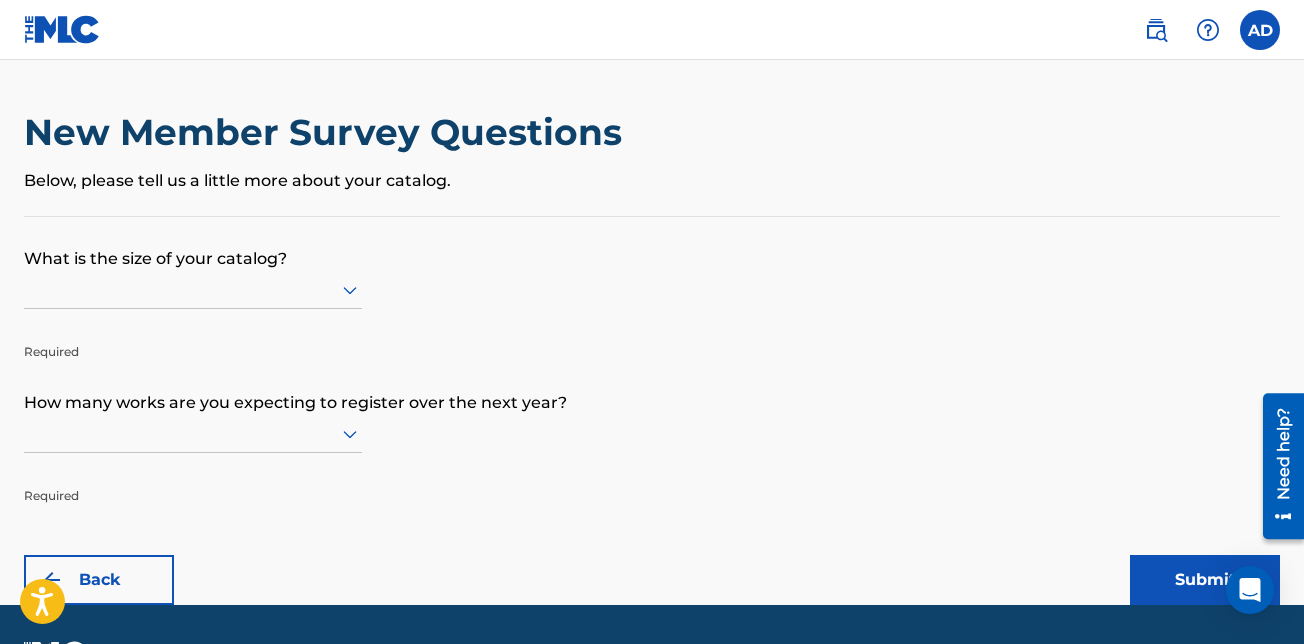 click 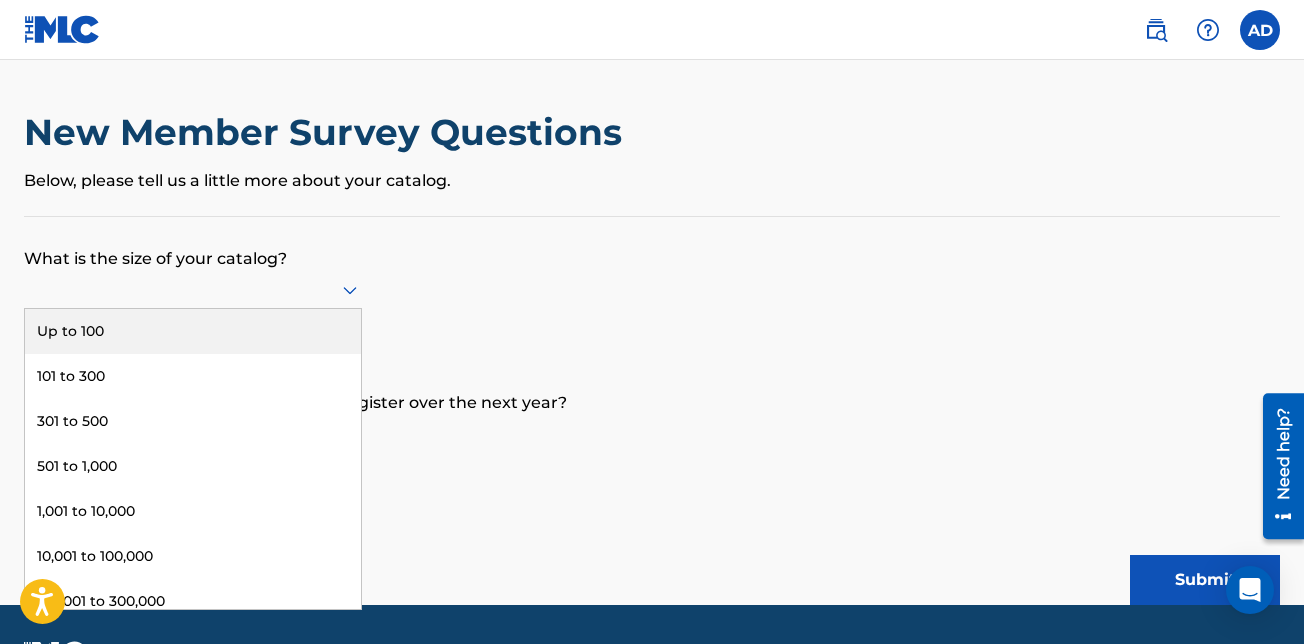 click 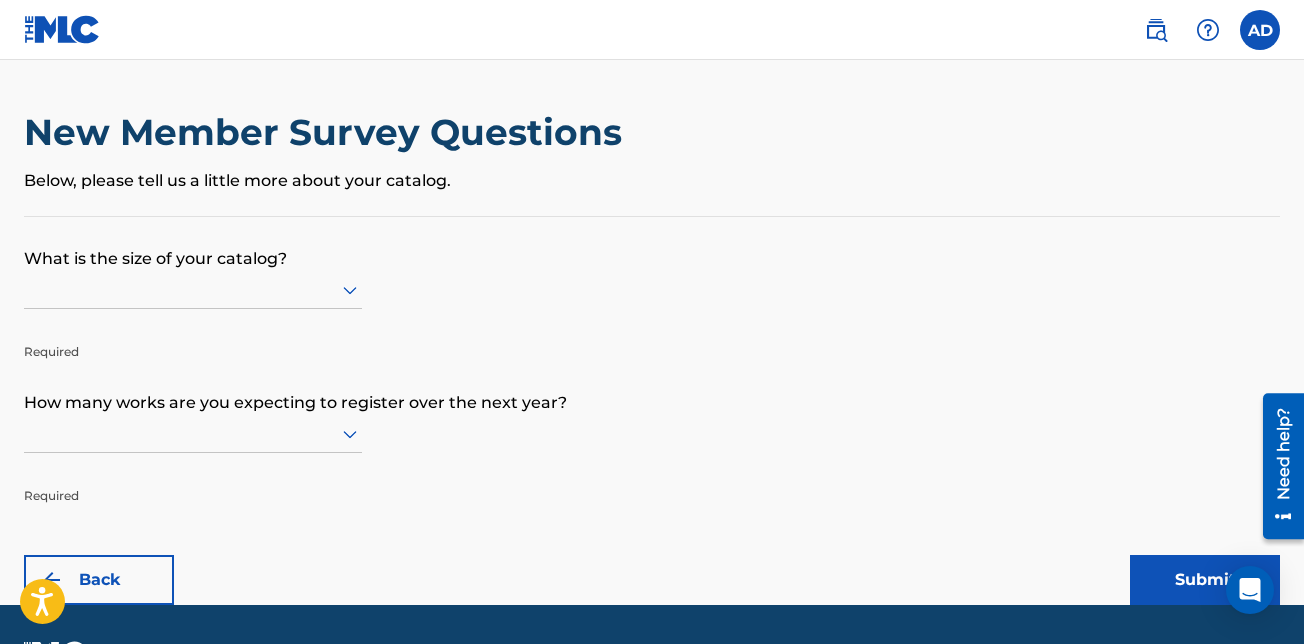 click 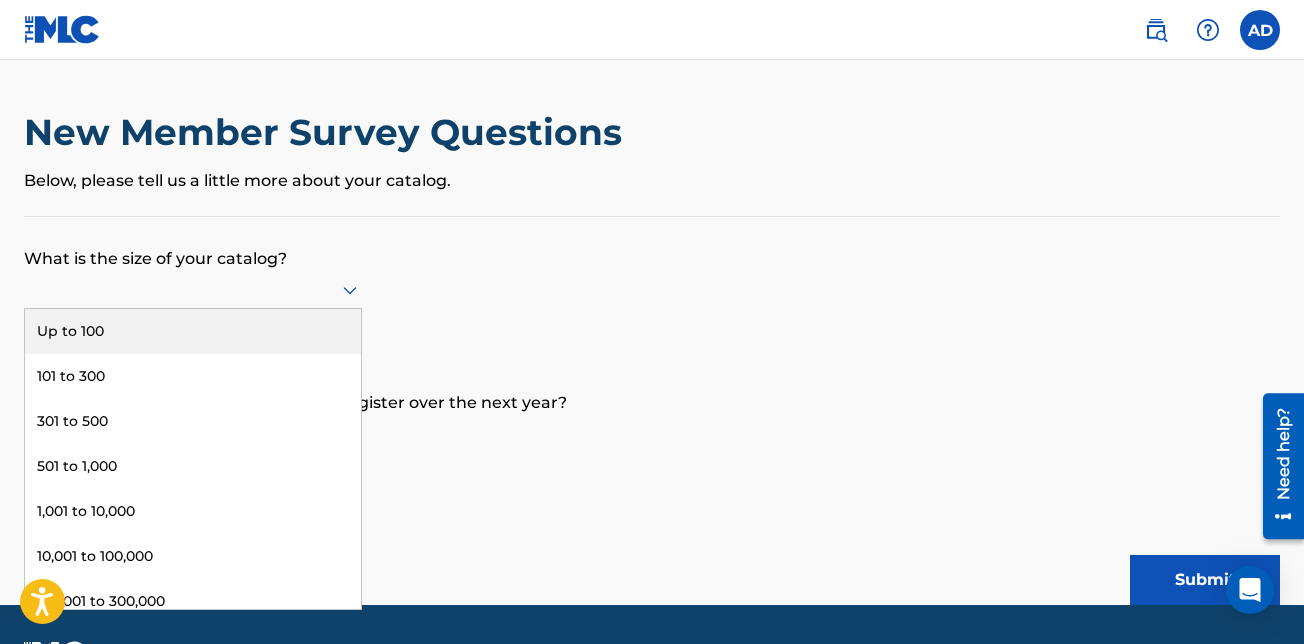 click on "Up to 100" at bounding box center (193, 331) 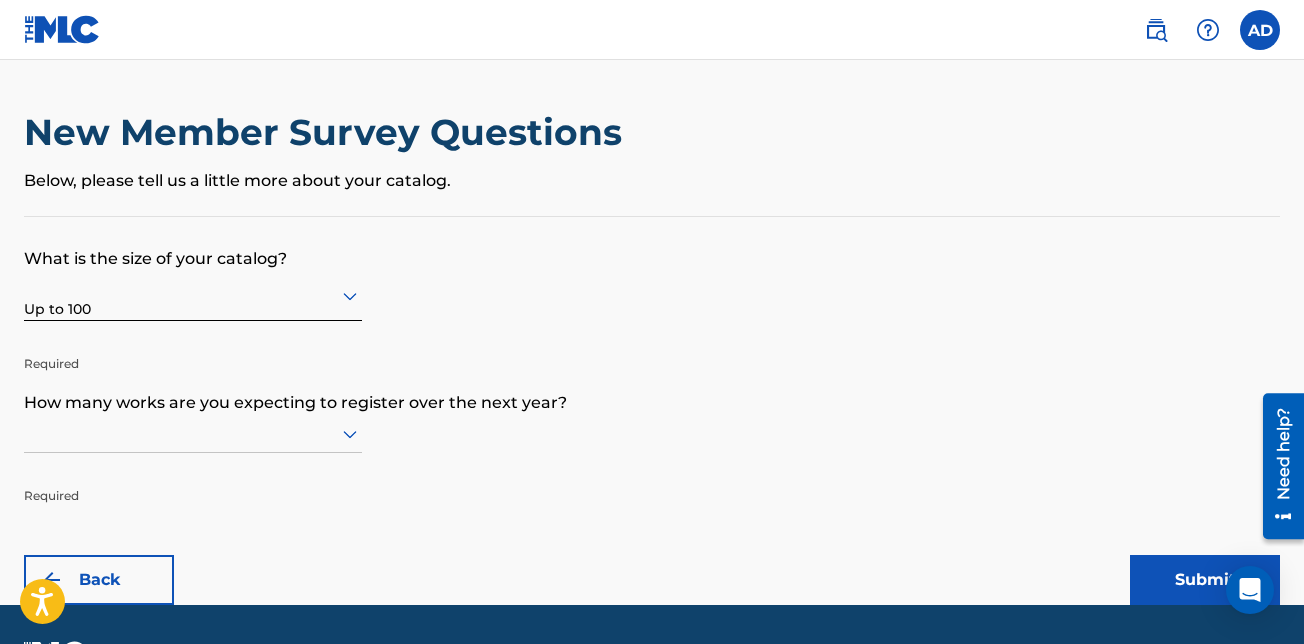 click at bounding box center (193, 434) 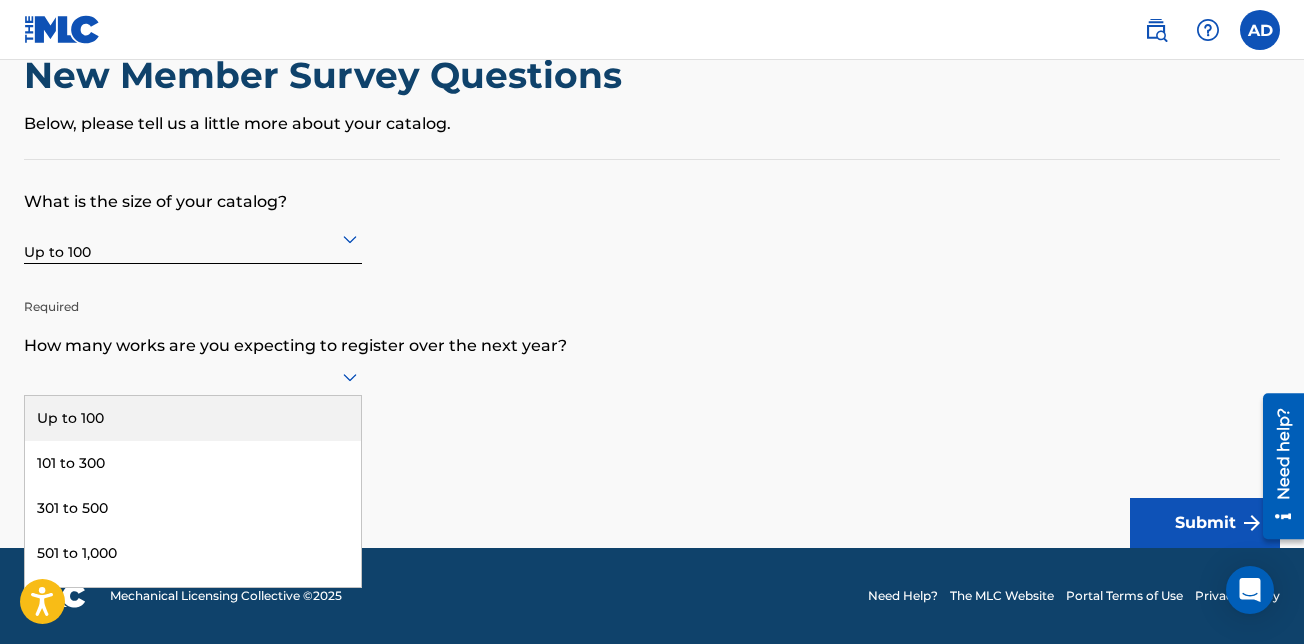 click on "Up to 100" at bounding box center [193, 418] 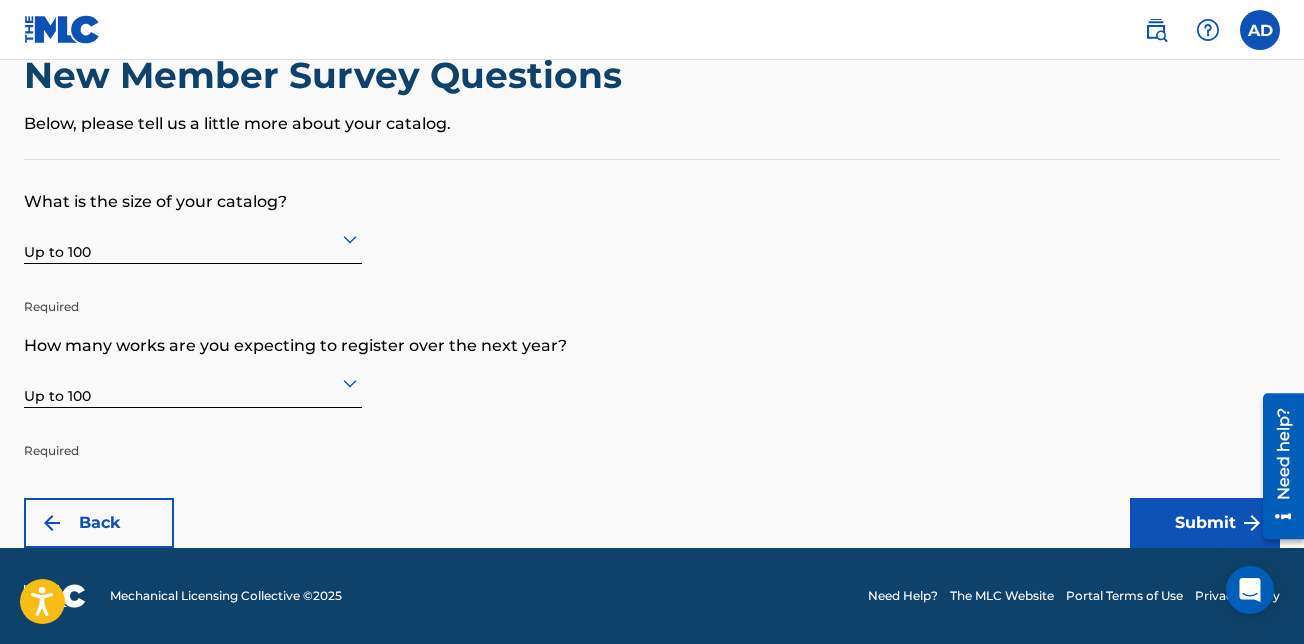 click on "Submit" at bounding box center [1205, 523] 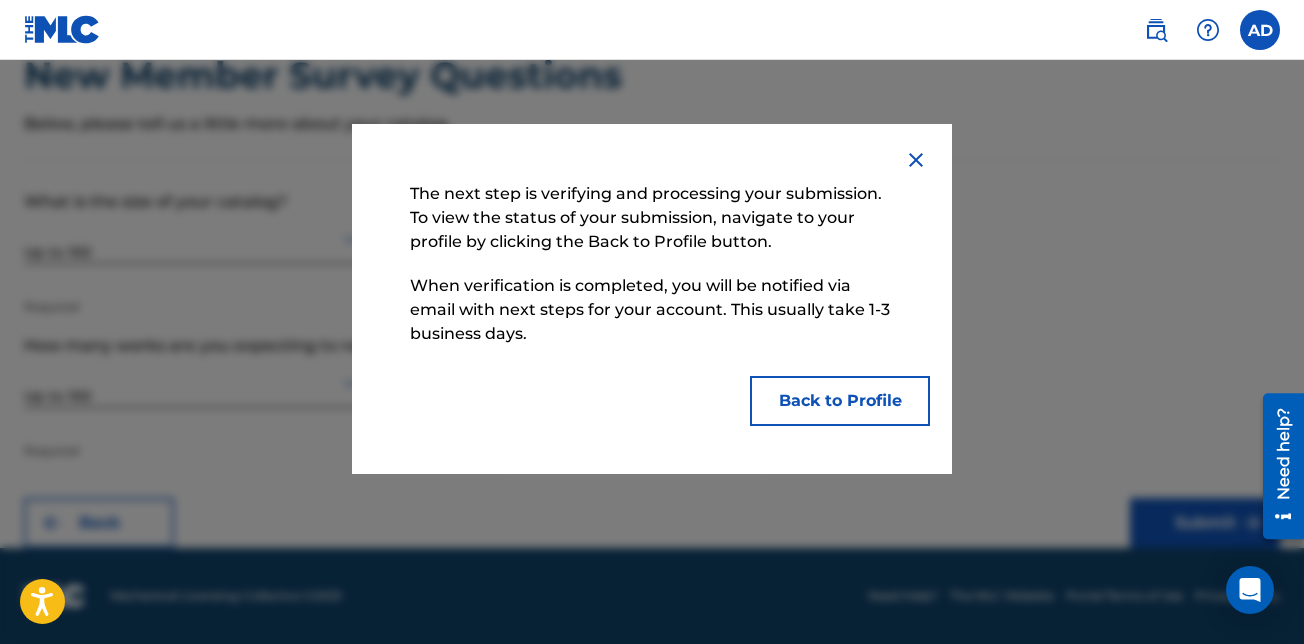 click on "Back to Profile" at bounding box center (840, 401) 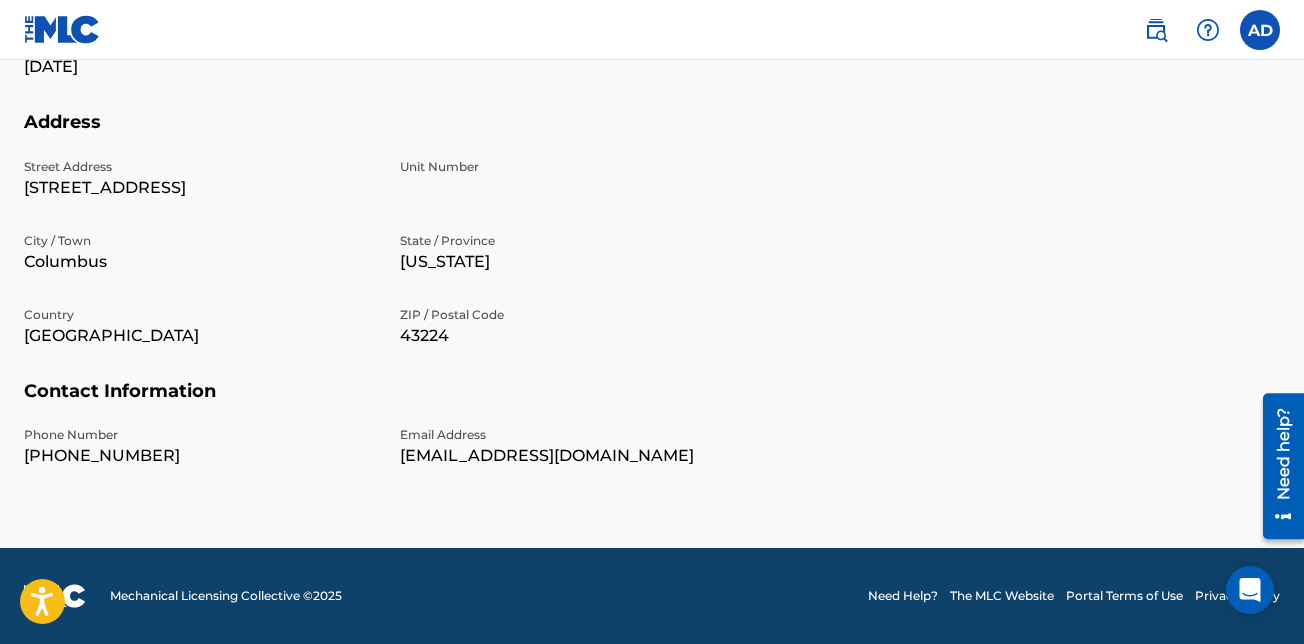 scroll, scrollTop: 0, scrollLeft: 0, axis: both 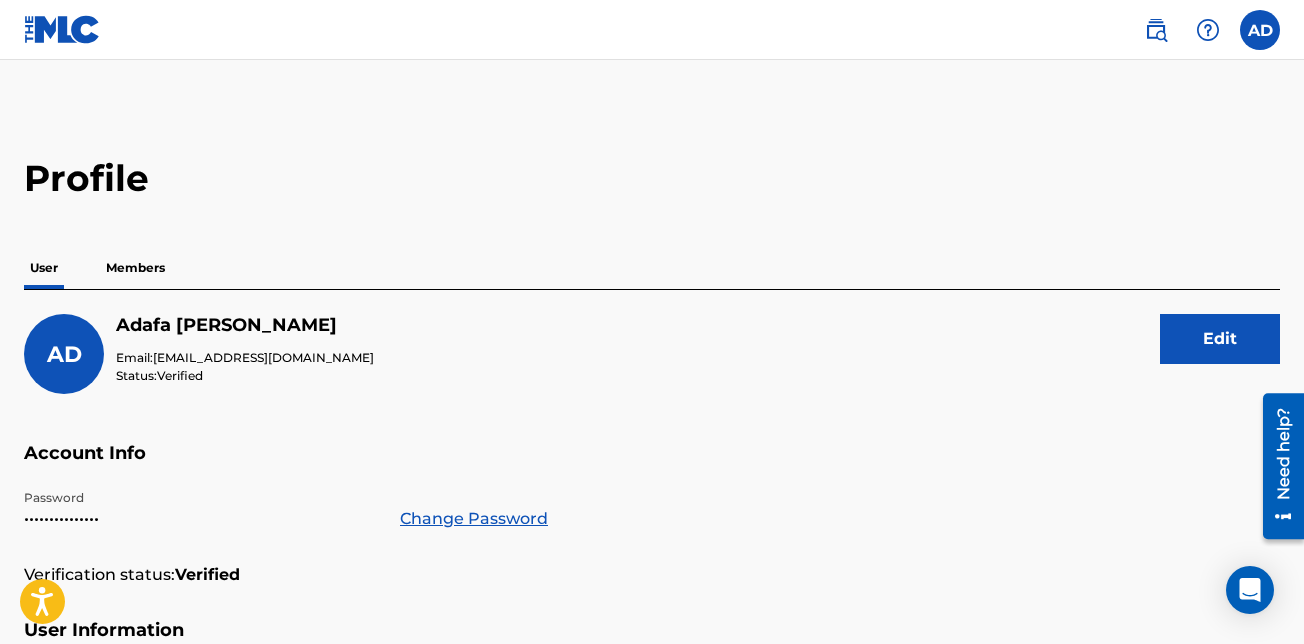 click on "Members" at bounding box center (135, 268) 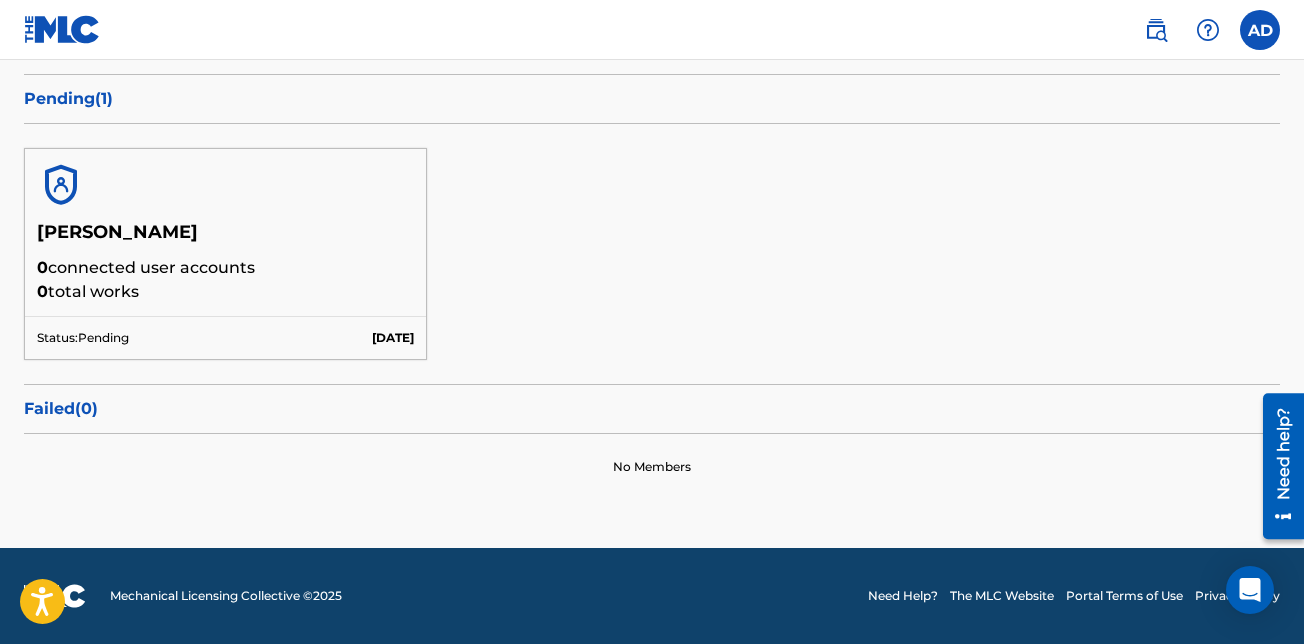 scroll, scrollTop: 0, scrollLeft: 0, axis: both 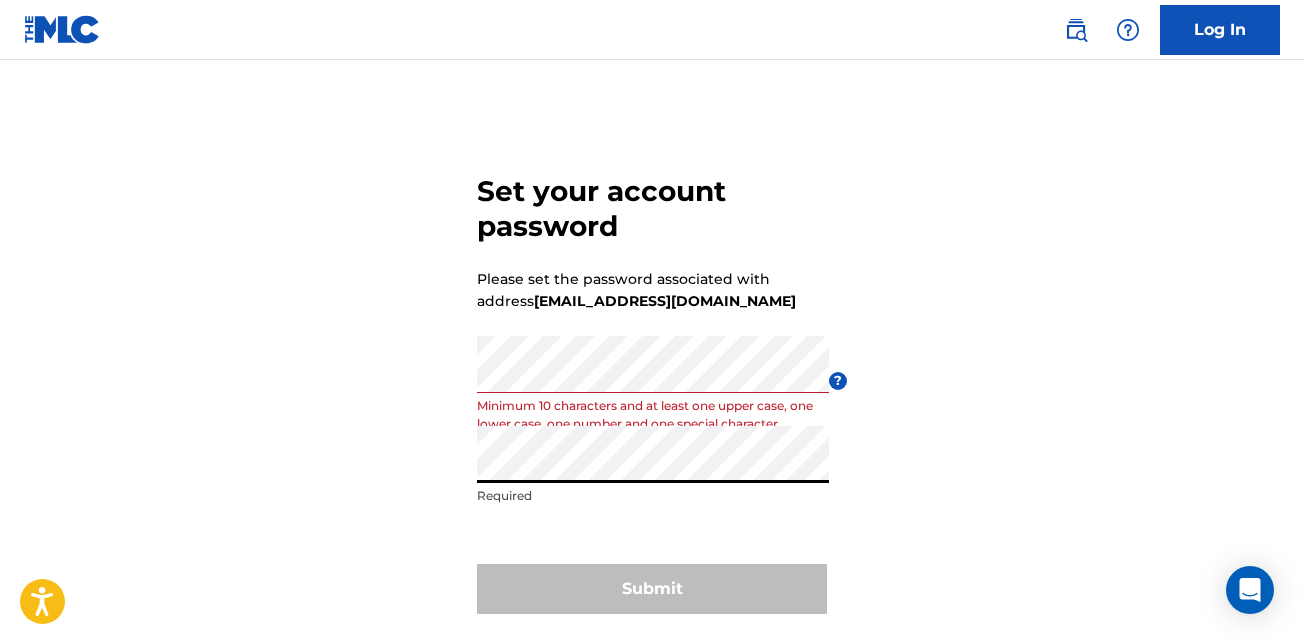 click on "Submit" at bounding box center [652, 589] 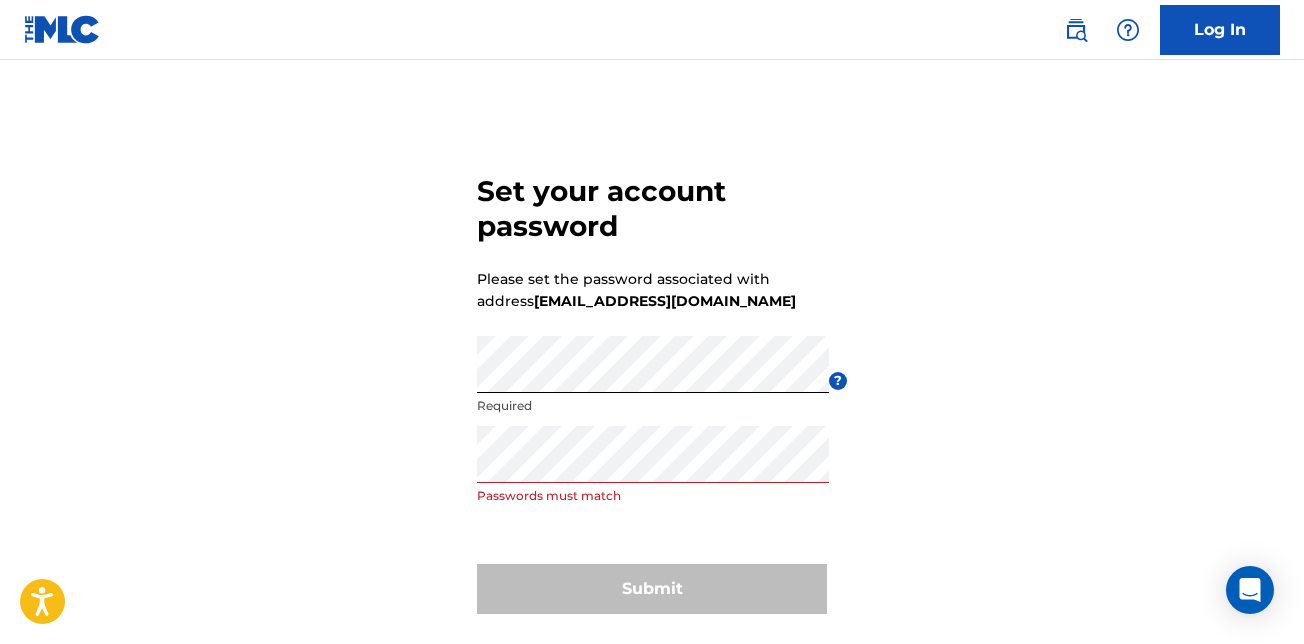 click on "Set your account password Please set the password associated with   address  1kprayerbeads@gmail.com Password   Required ? Re enter password   Passwords must match Submit" at bounding box center [652, 390] 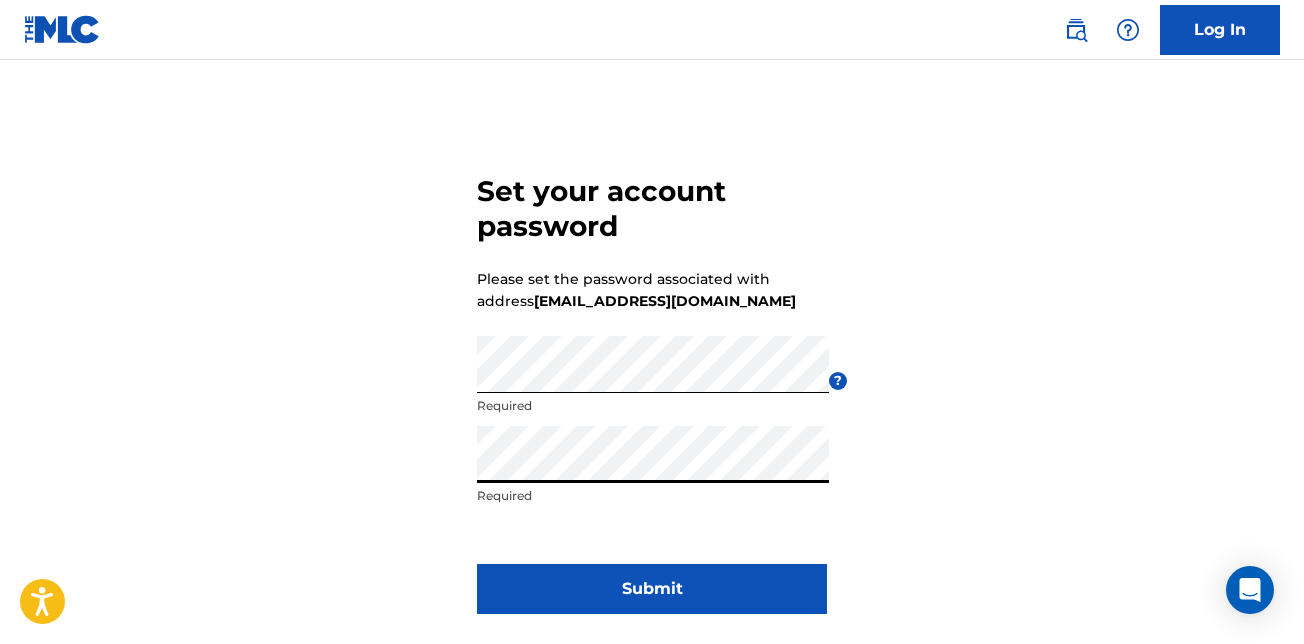 click on "Submit" at bounding box center [652, 589] 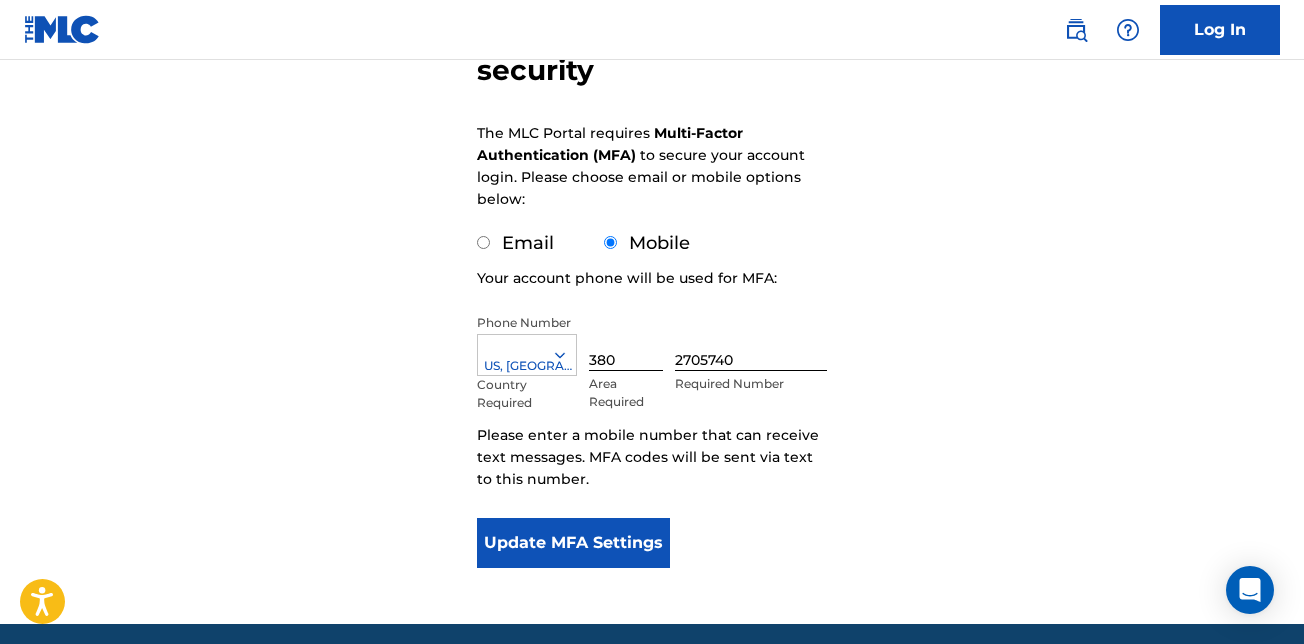 scroll, scrollTop: 245, scrollLeft: 0, axis: vertical 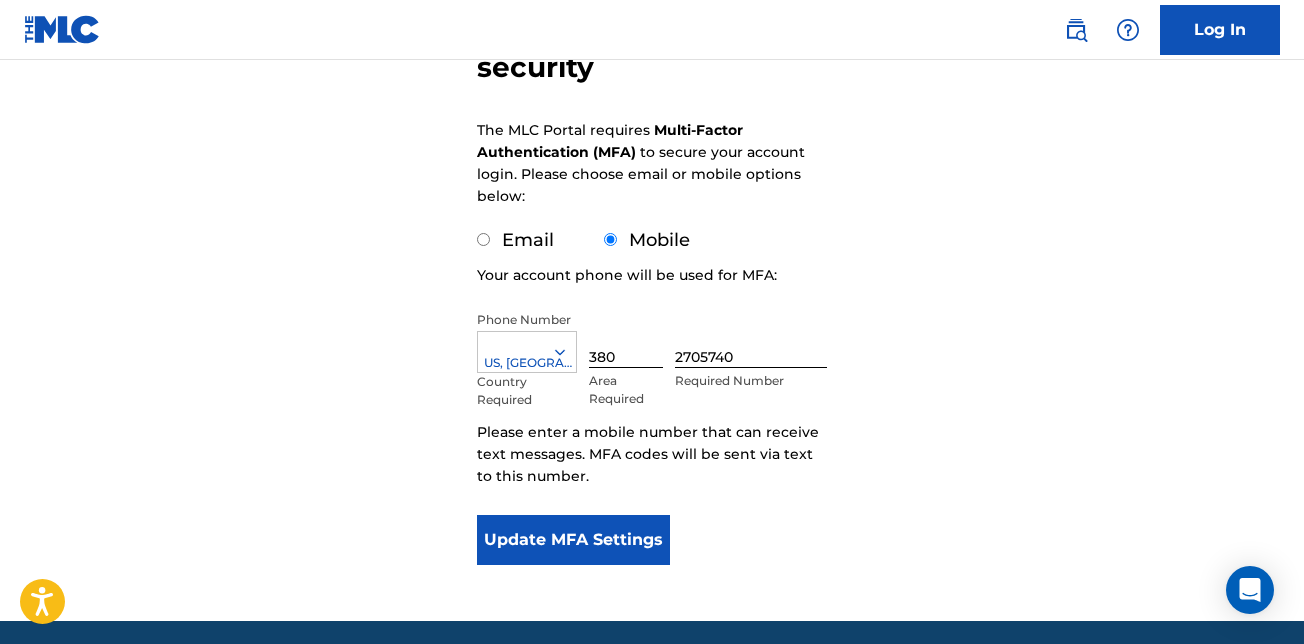click on "Update MFA Settings" at bounding box center [573, 540] 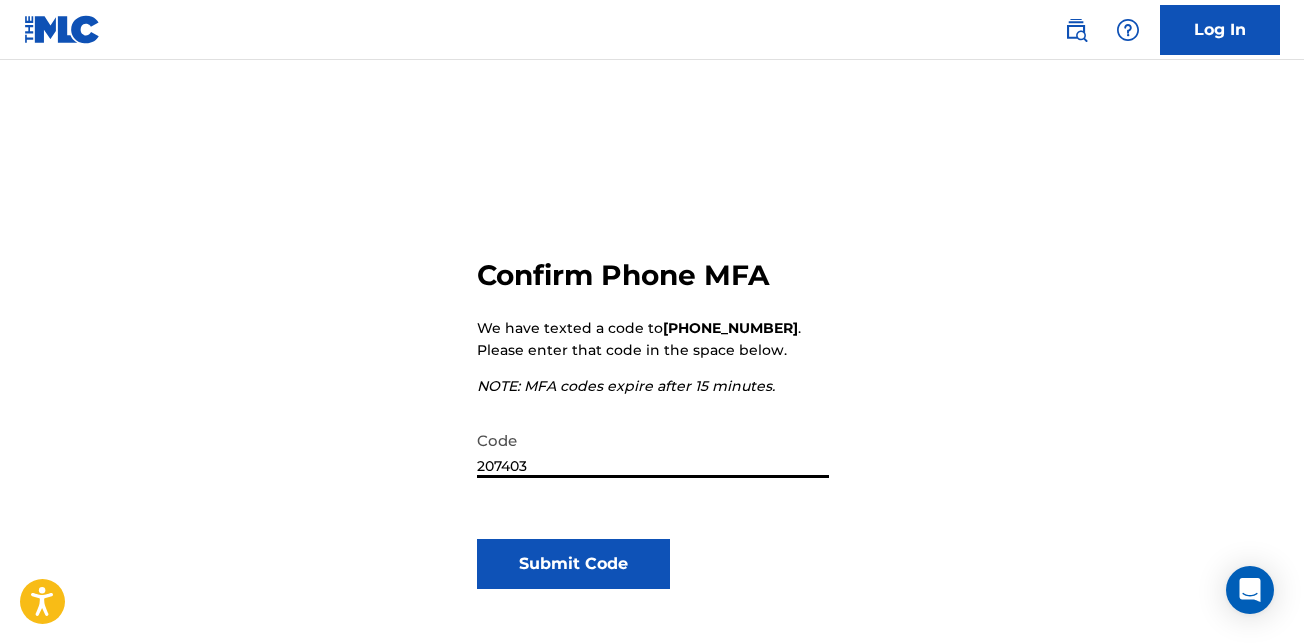 scroll, scrollTop: 152, scrollLeft: 0, axis: vertical 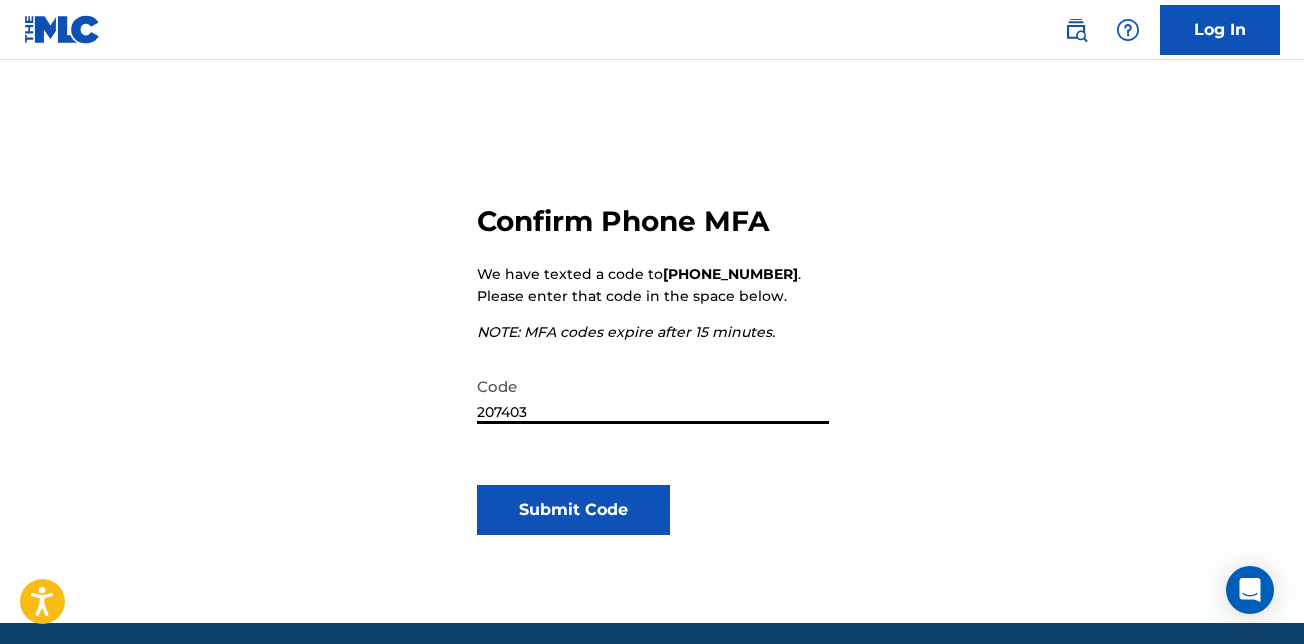 type on "207403" 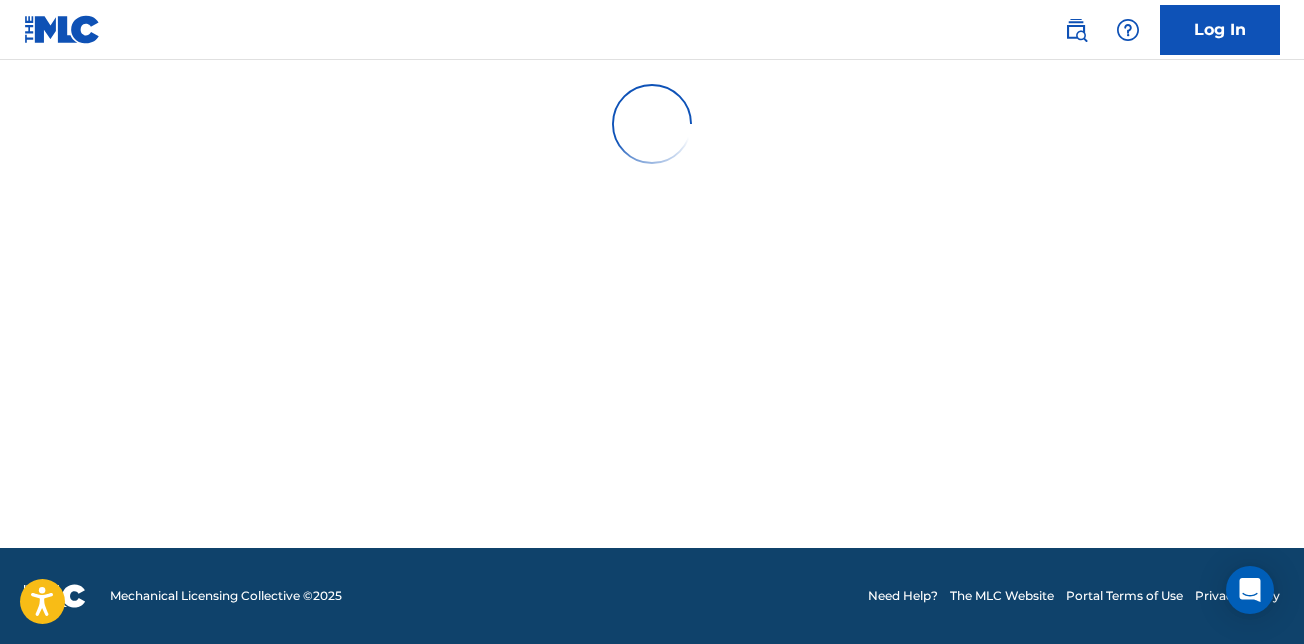 scroll, scrollTop: 0, scrollLeft: 0, axis: both 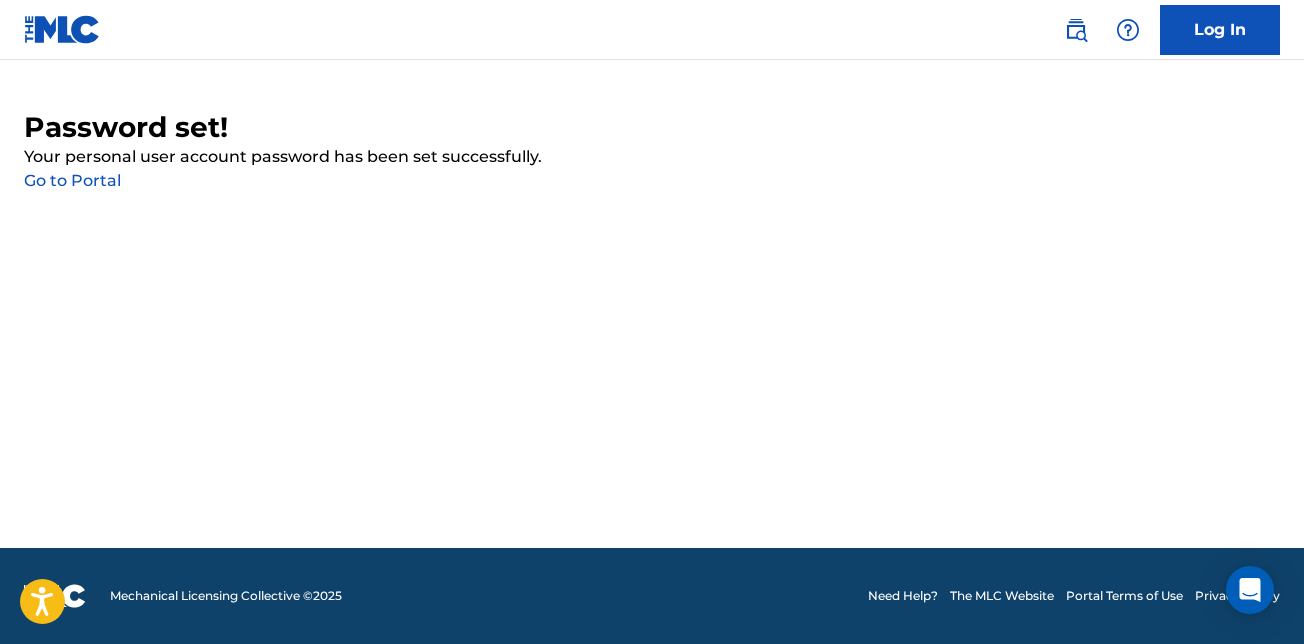 click on "Go to Portal" at bounding box center (72, 180) 